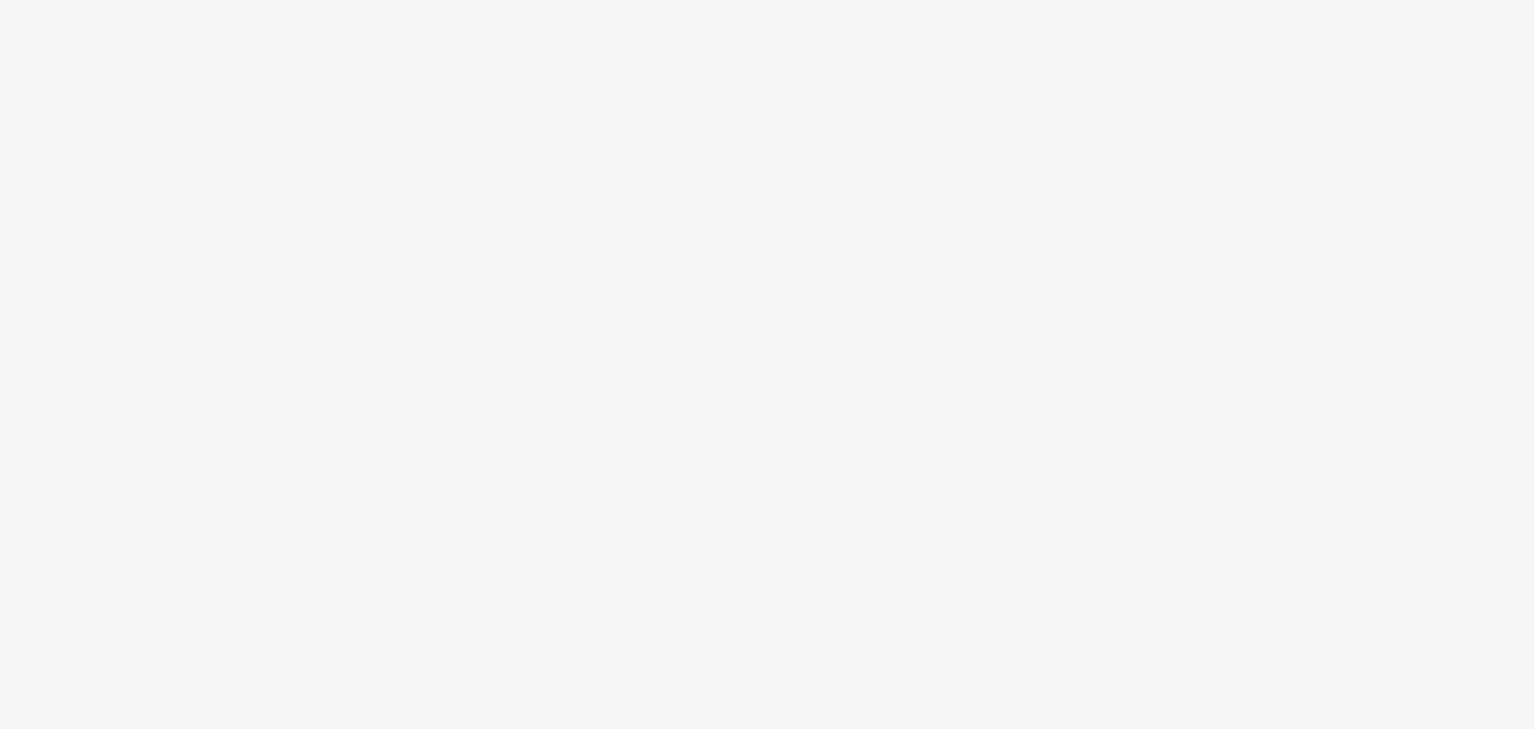 scroll, scrollTop: 0, scrollLeft: 0, axis: both 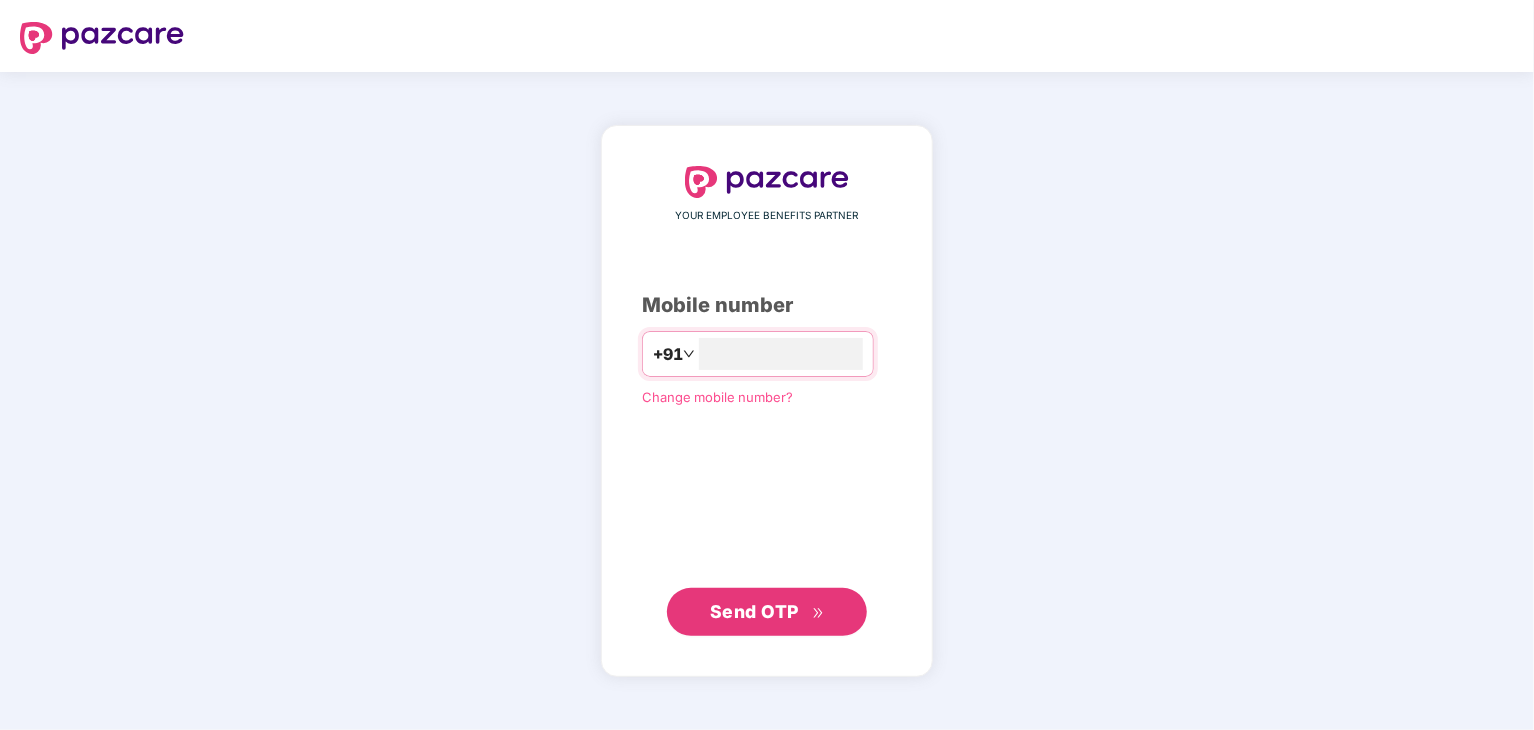 type on "**********" 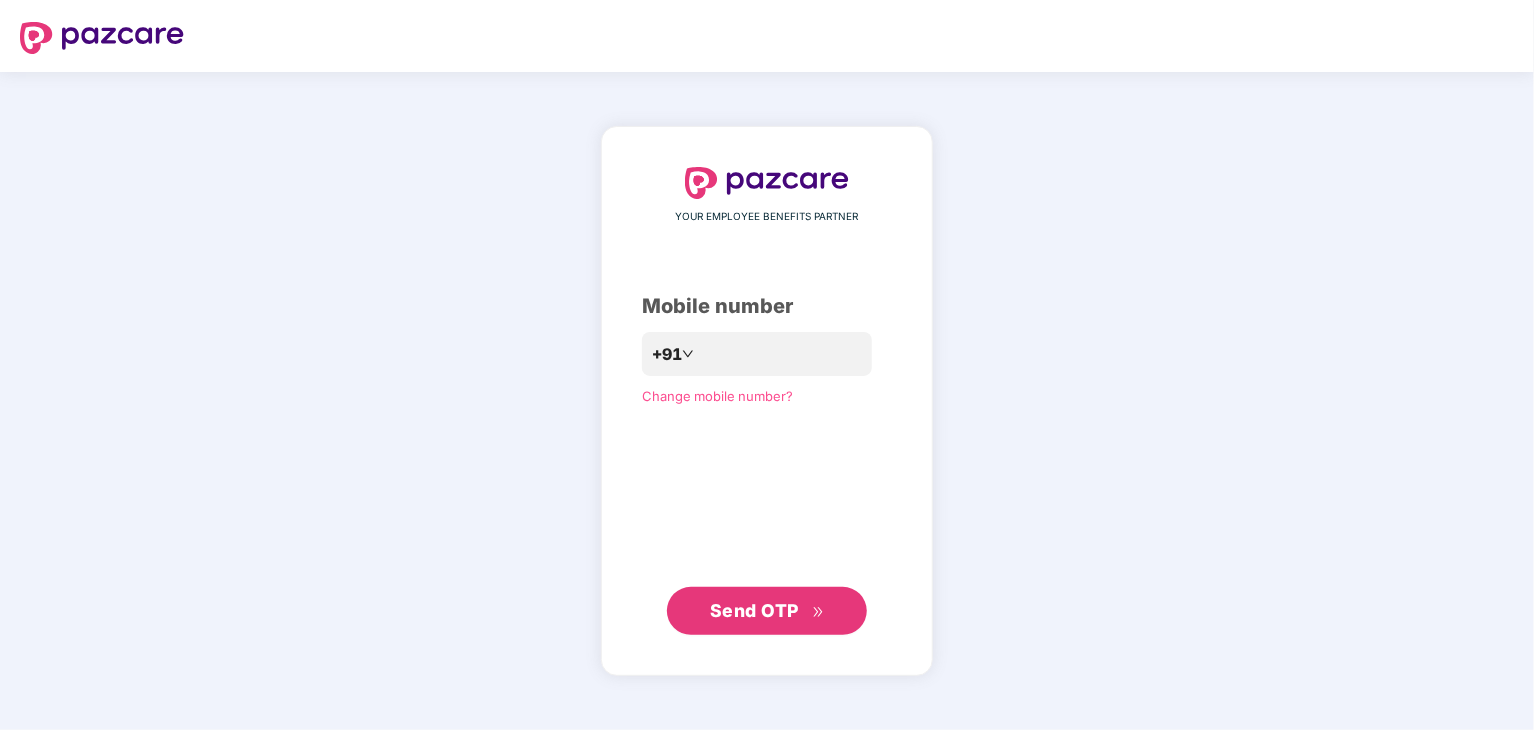 click on "Send OTP" at bounding box center [754, 610] 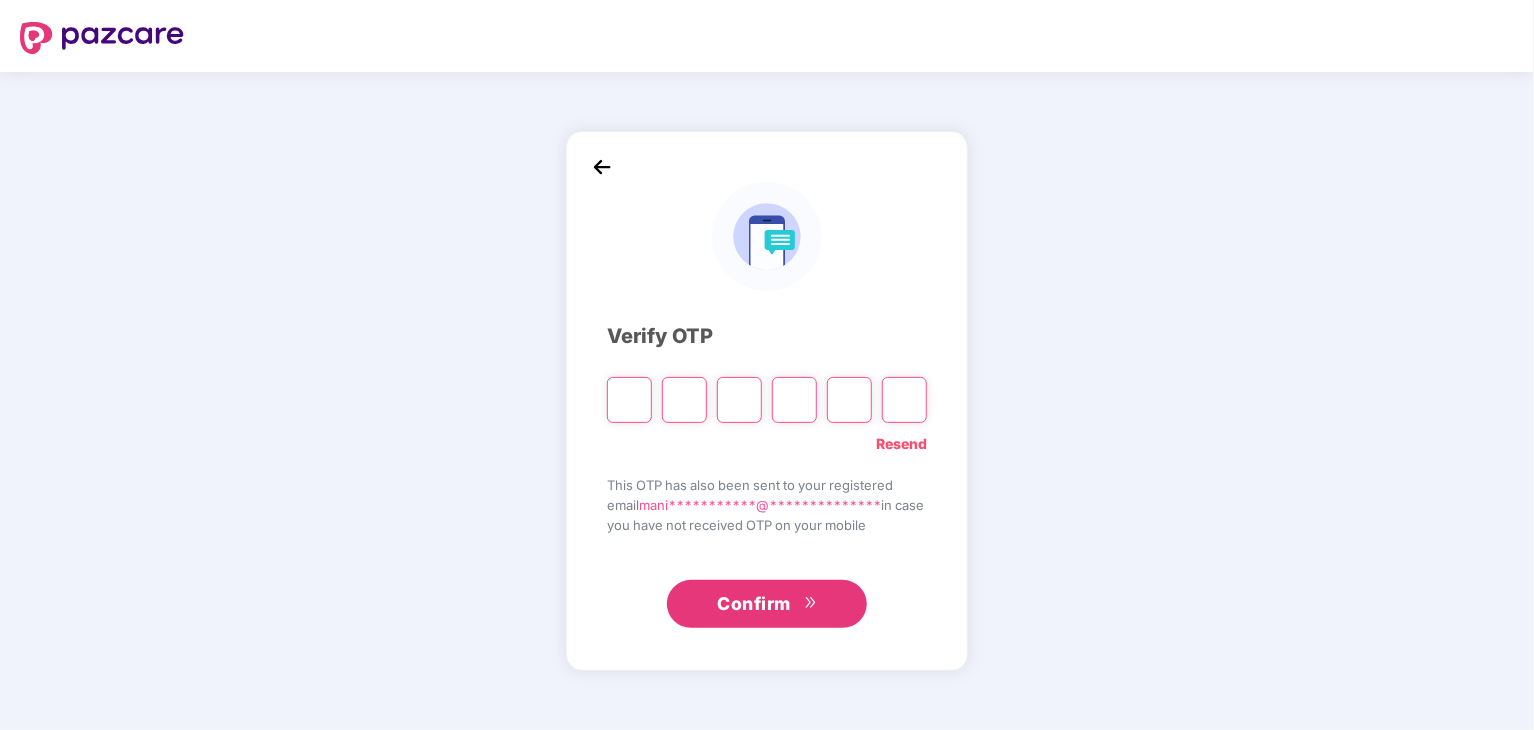 type on "*" 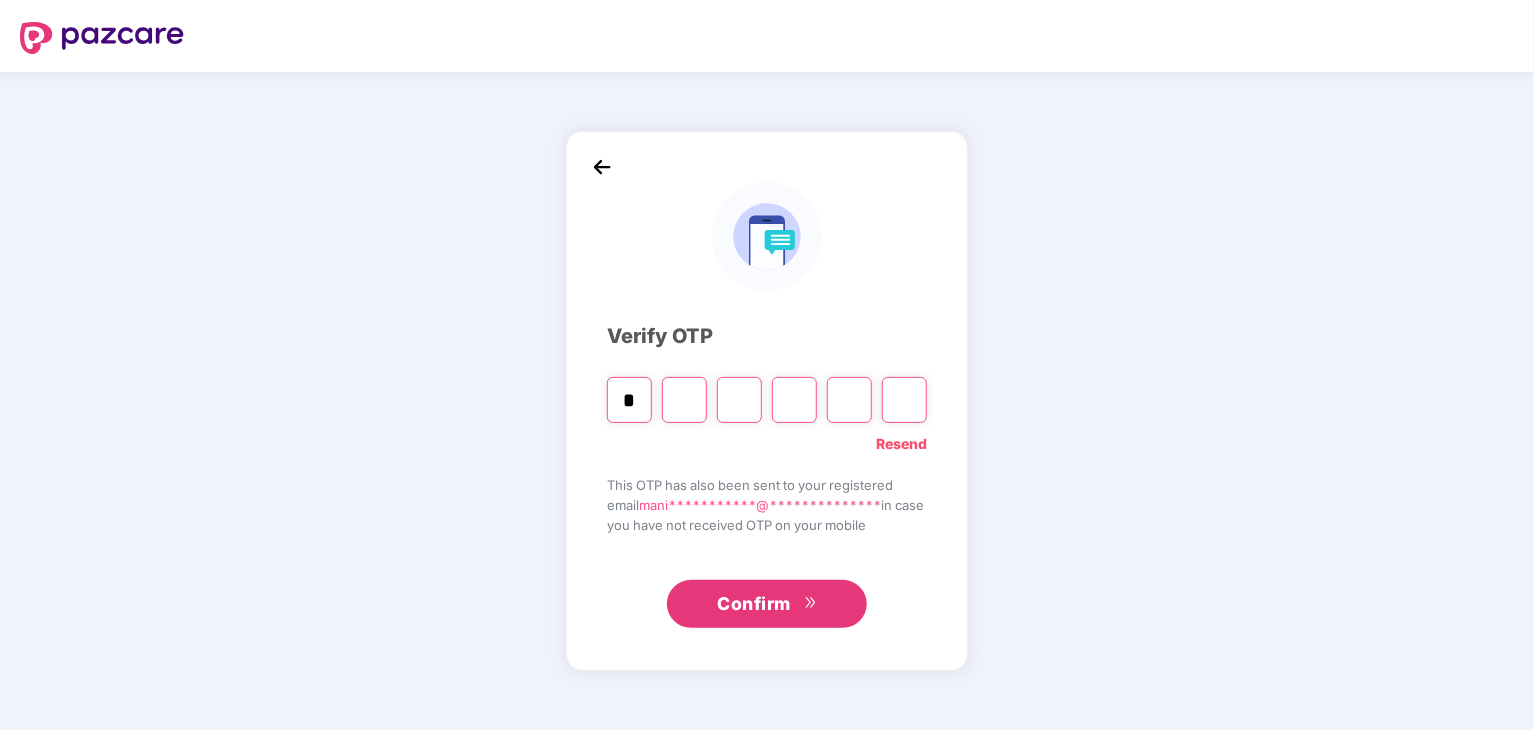 type on "*" 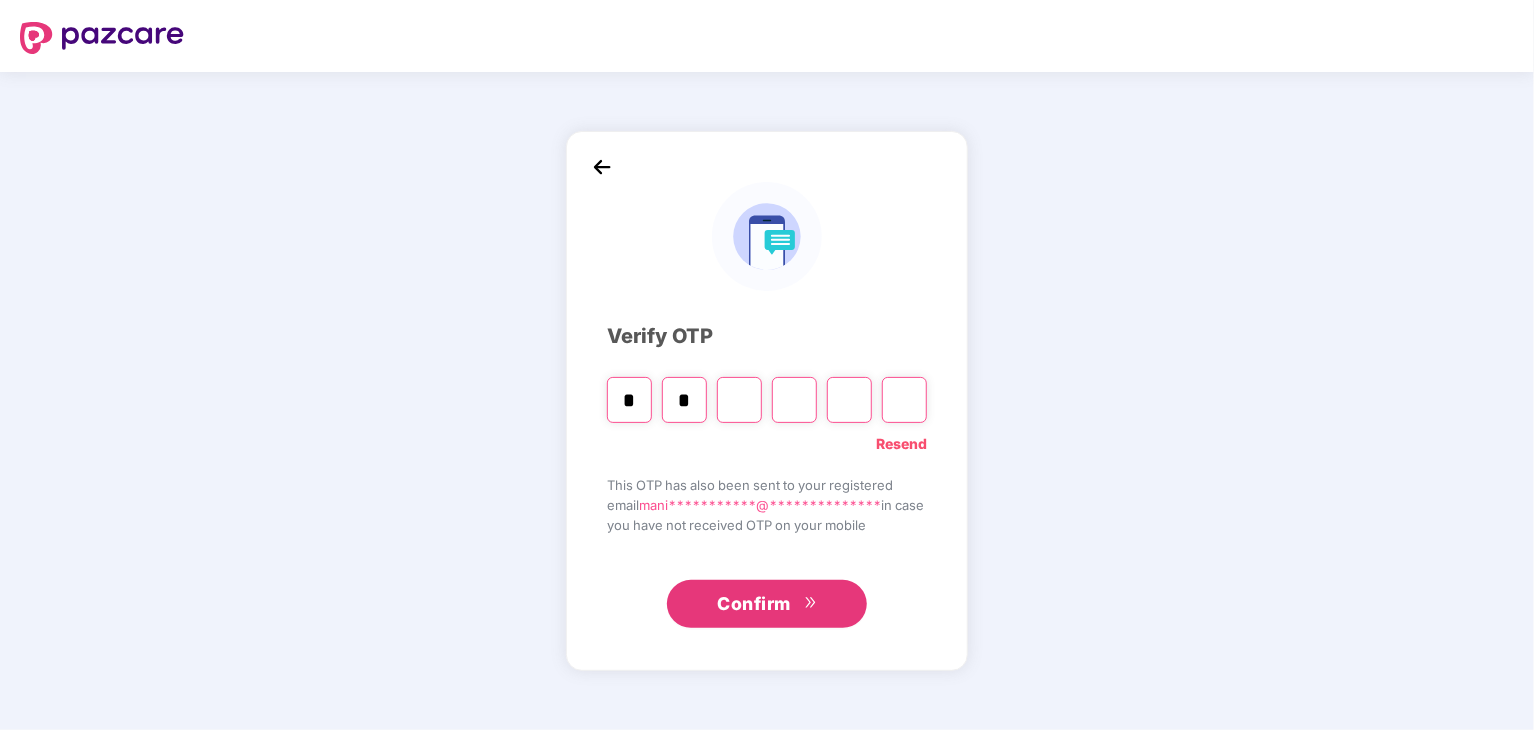 type on "*" 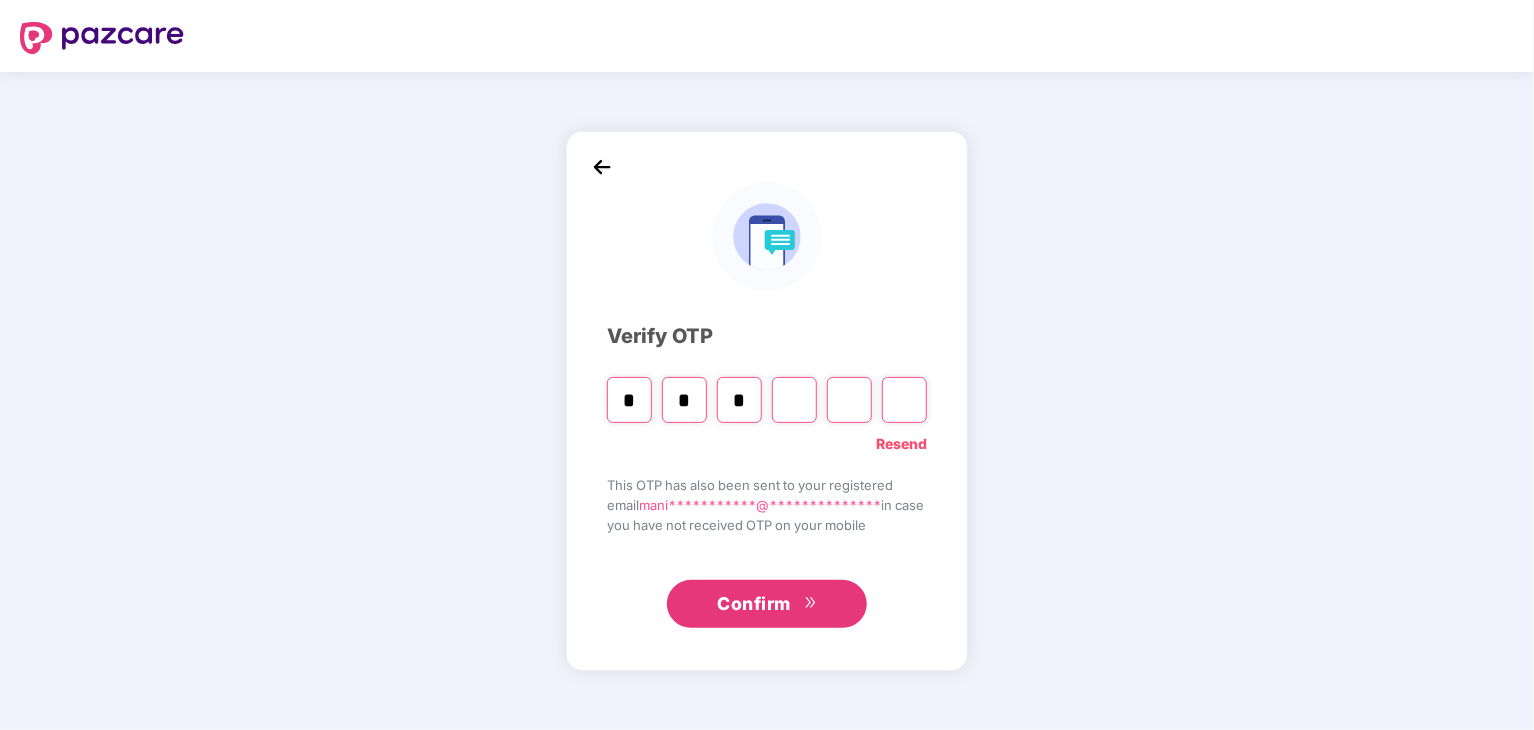 type on "*" 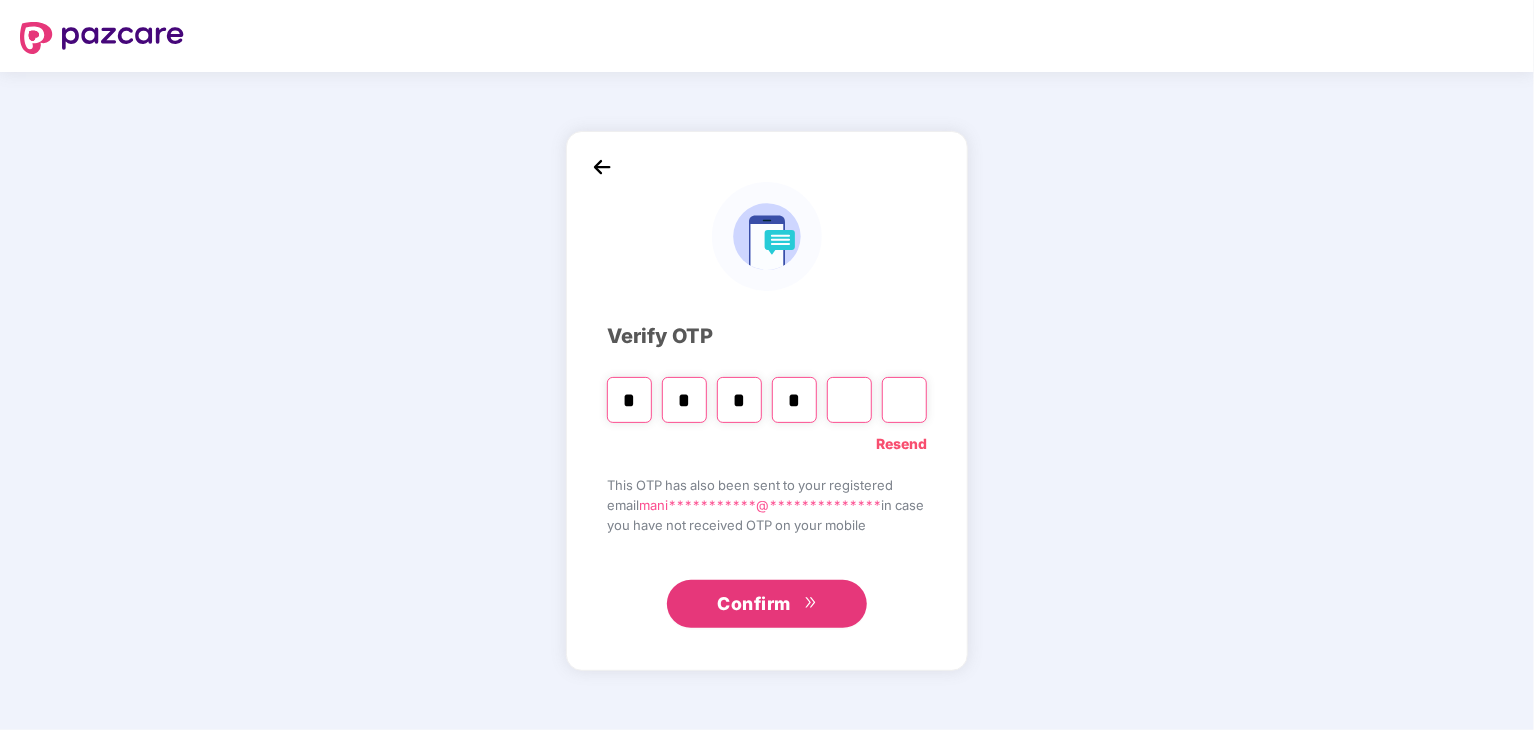 type on "*" 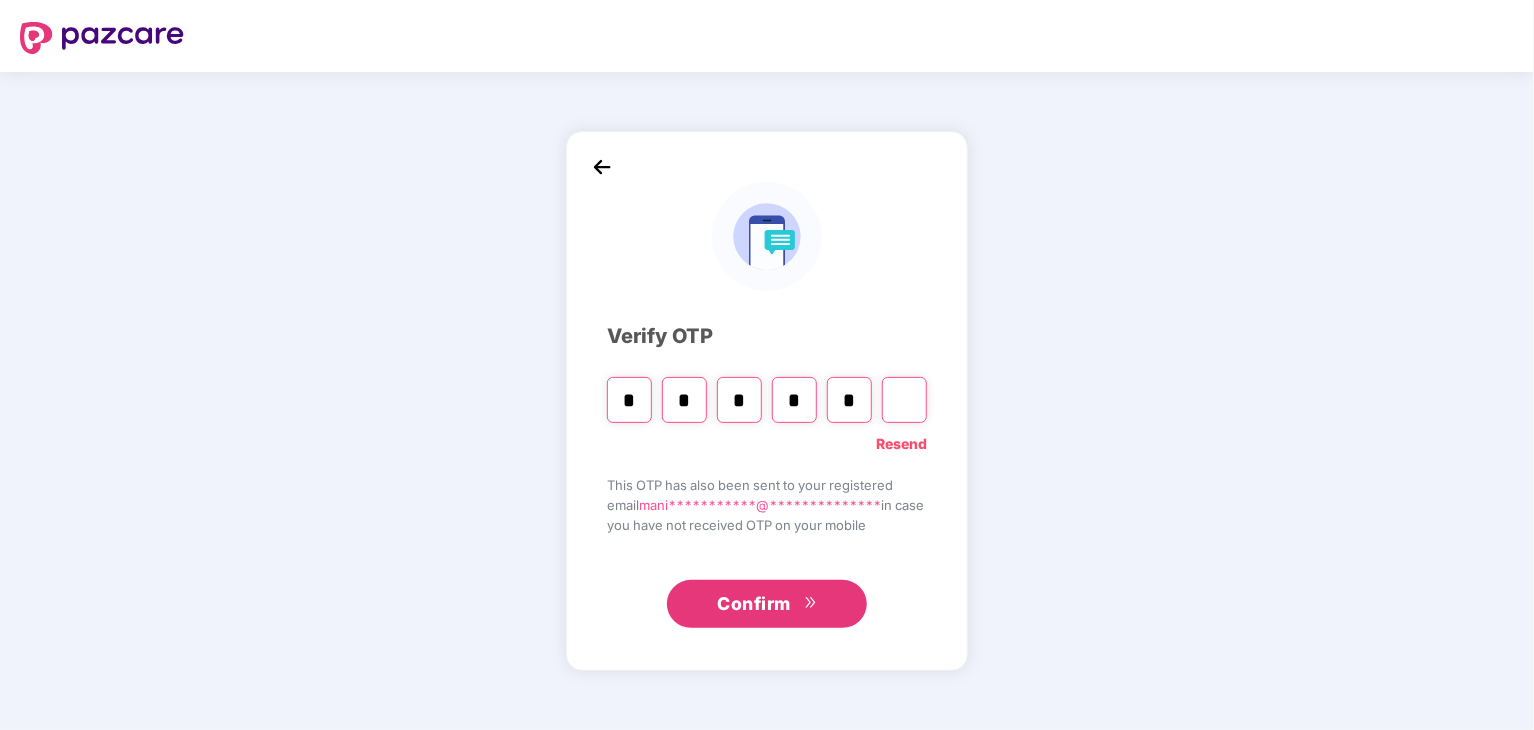 type on "*" 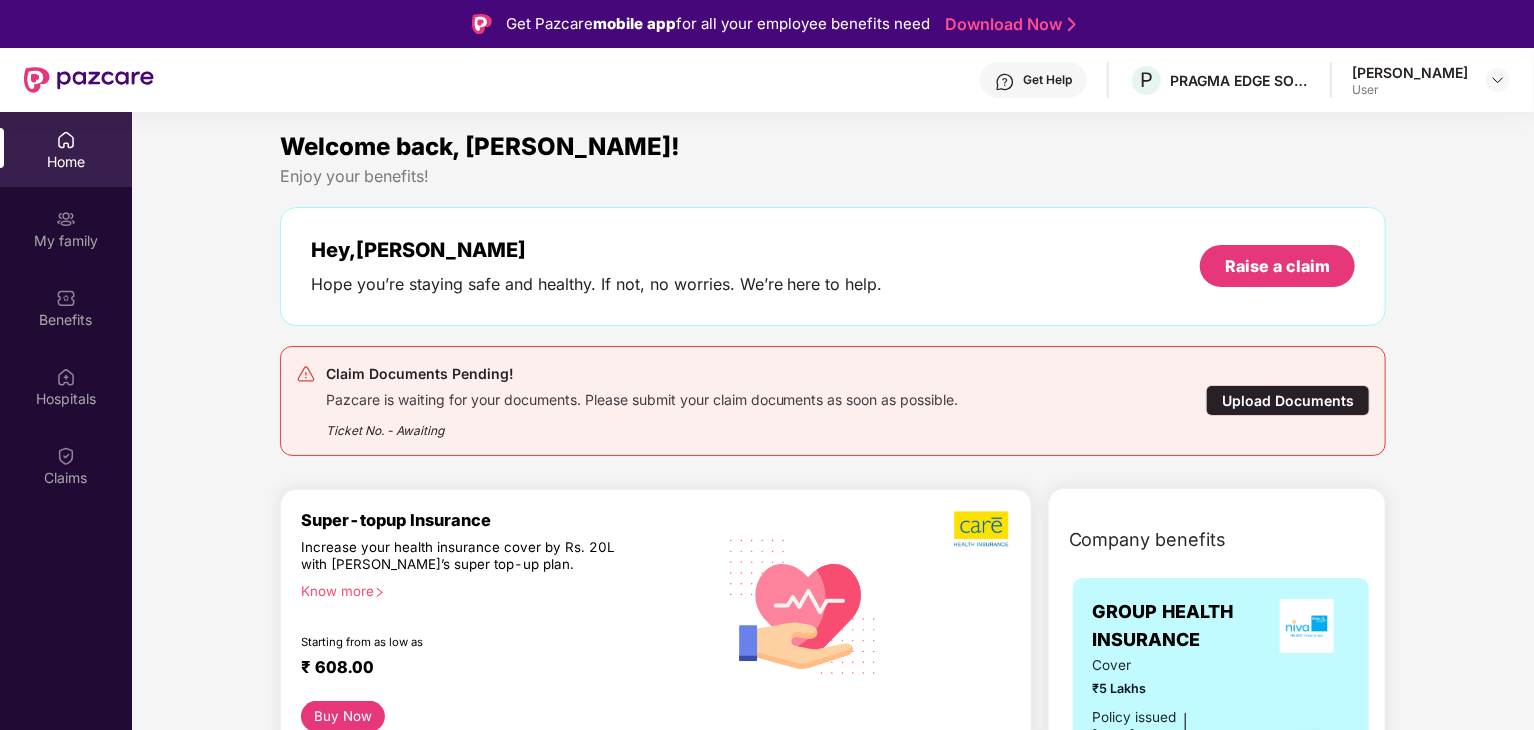click on "Upload Documents" at bounding box center (1288, 400) 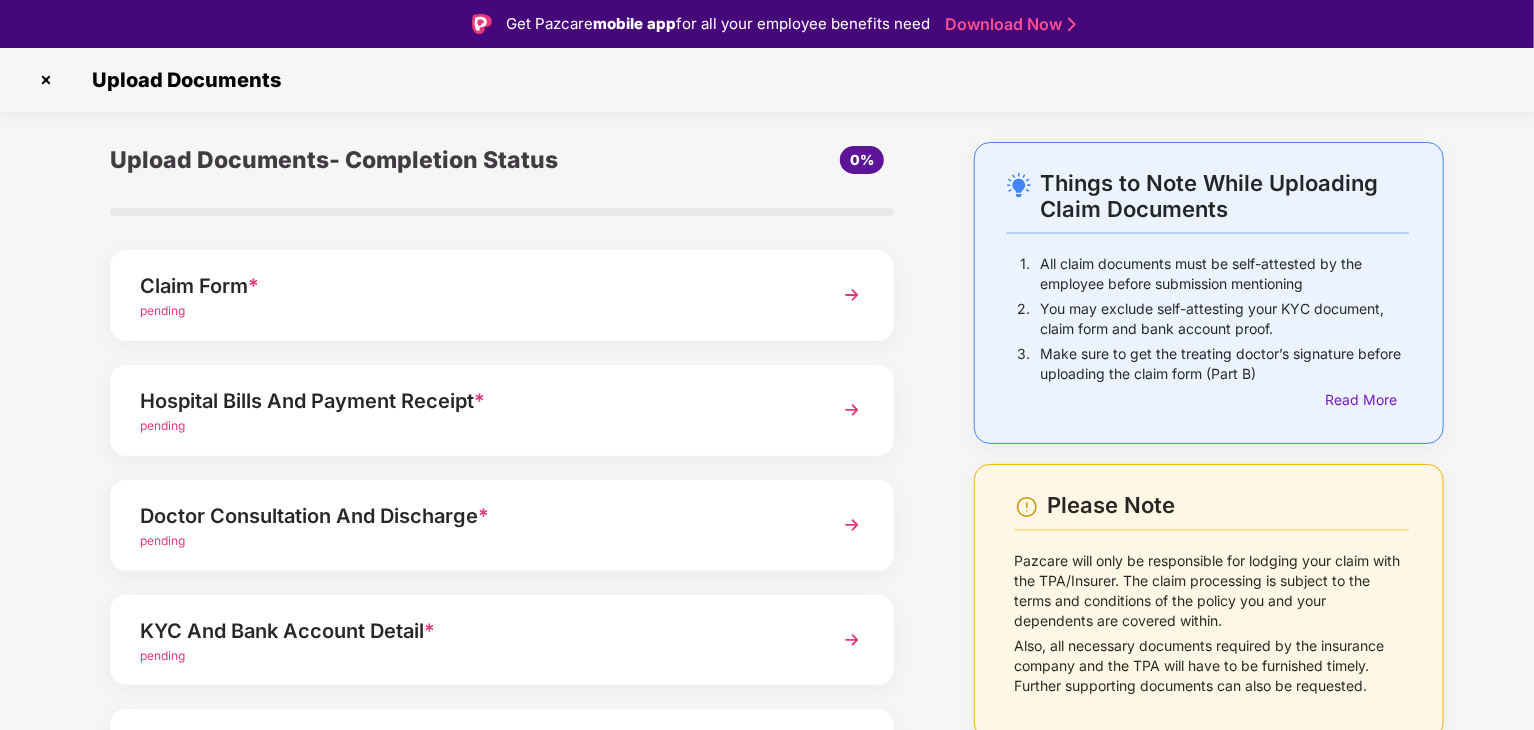 click at bounding box center [852, 295] 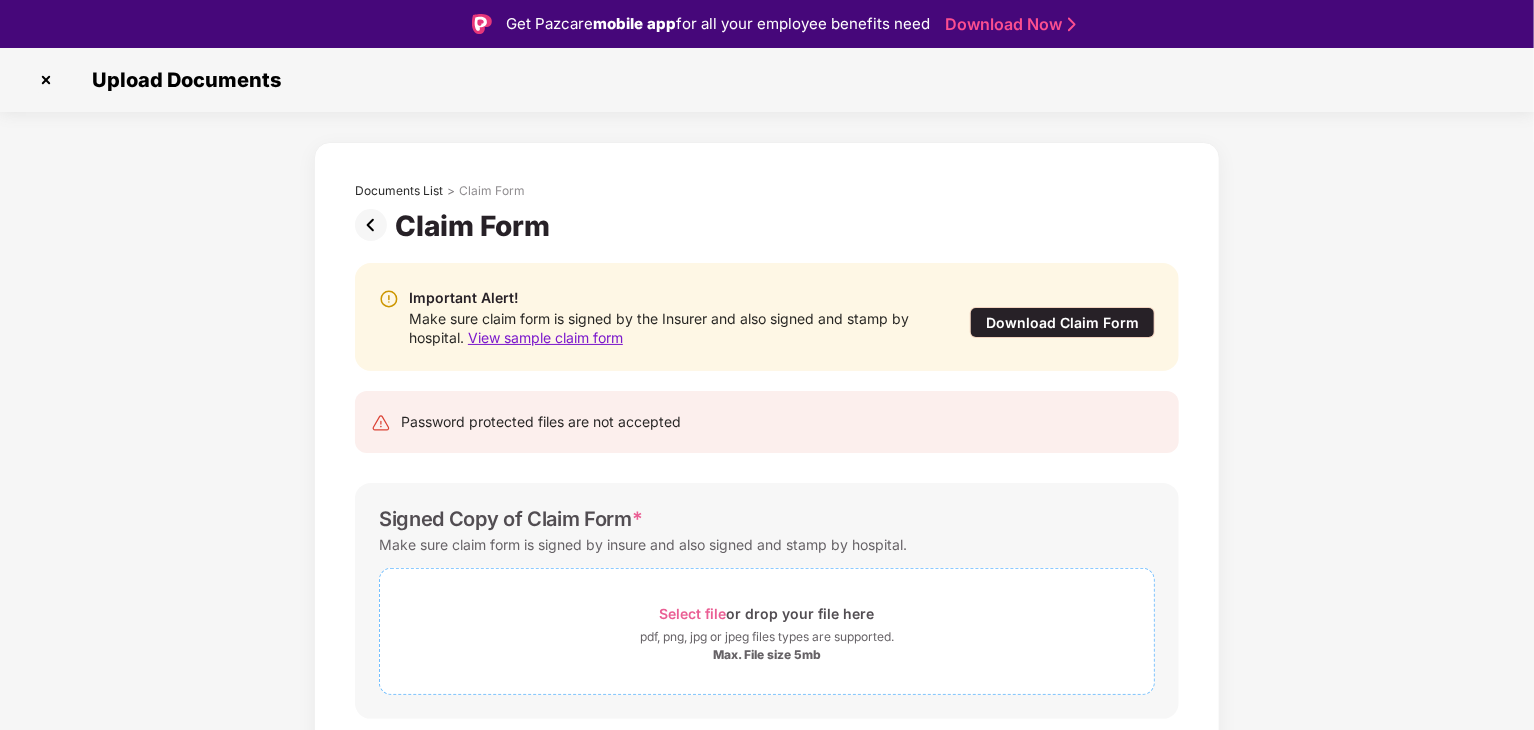 click on "Select file" at bounding box center (693, 613) 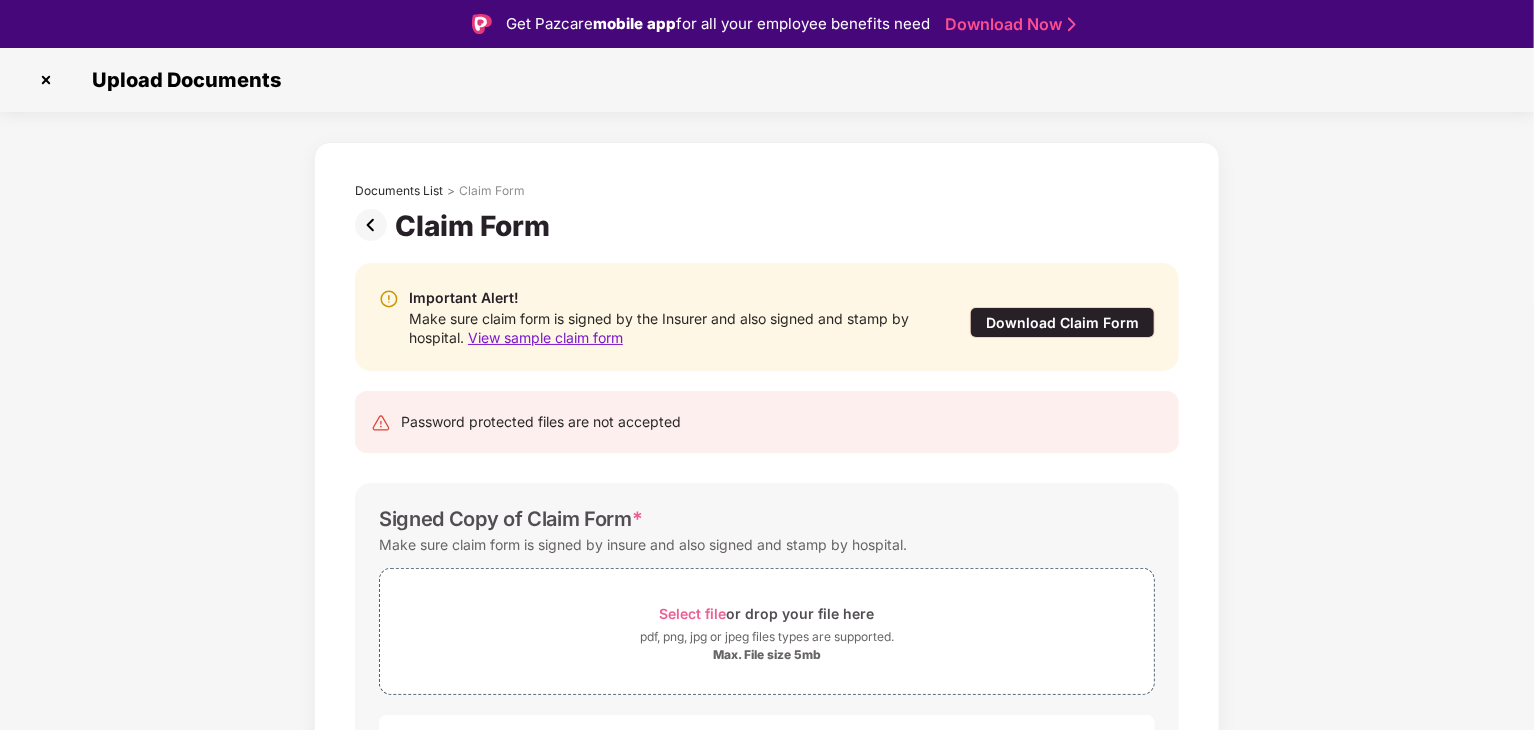 scroll, scrollTop: 156, scrollLeft: 0, axis: vertical 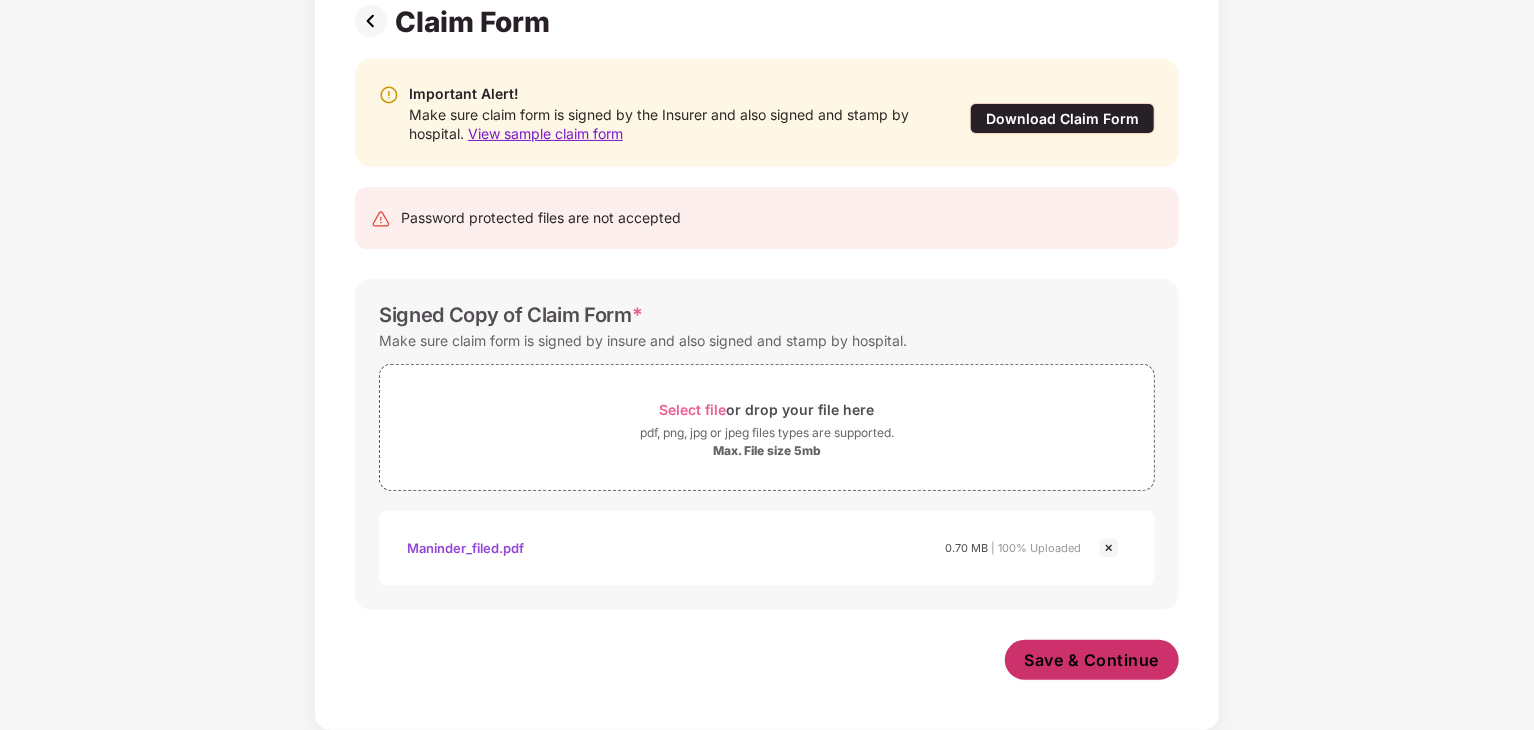 click on "Save & Continue" at bounding box center [1092, 660] 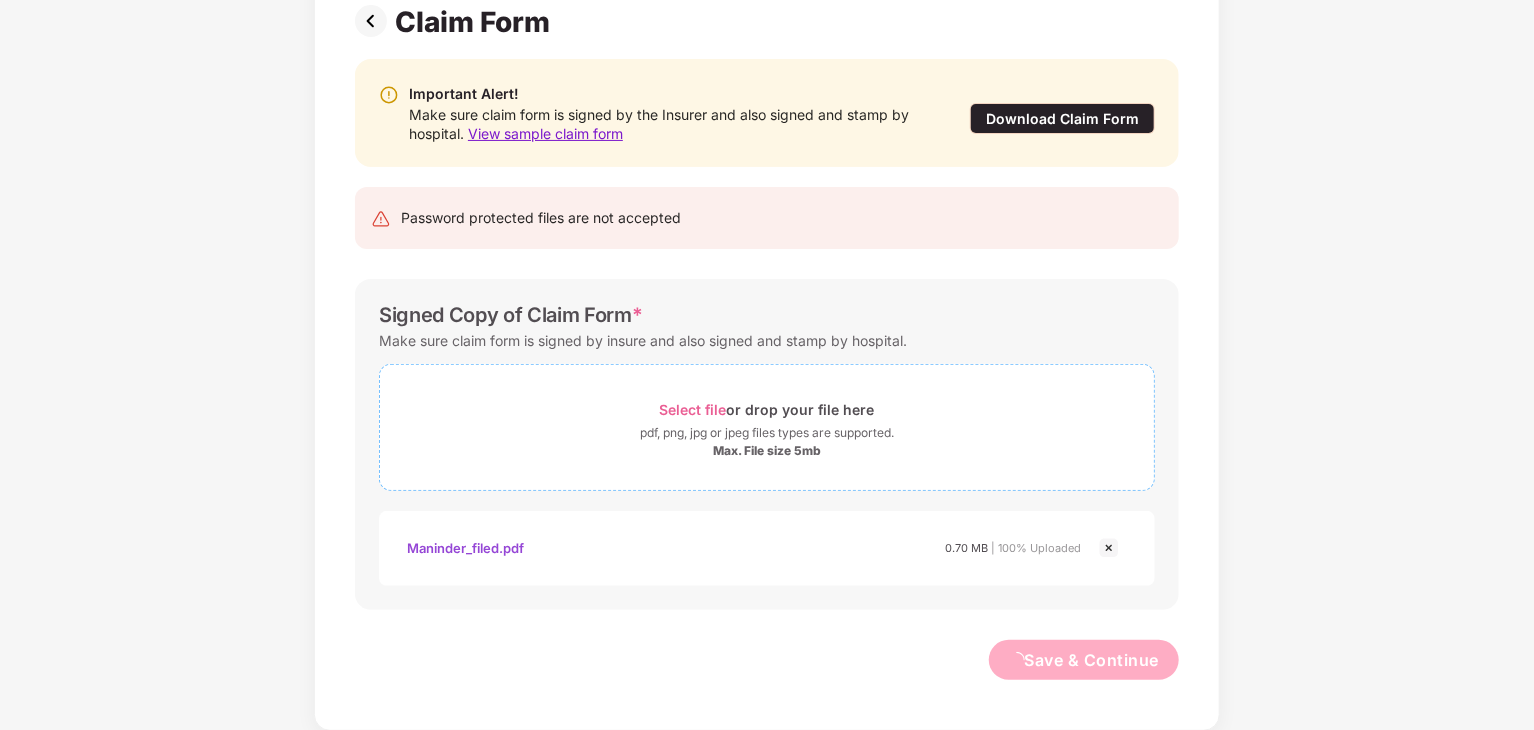 scroll, scrollTop: 0, scrollLeft: 0, axis: both 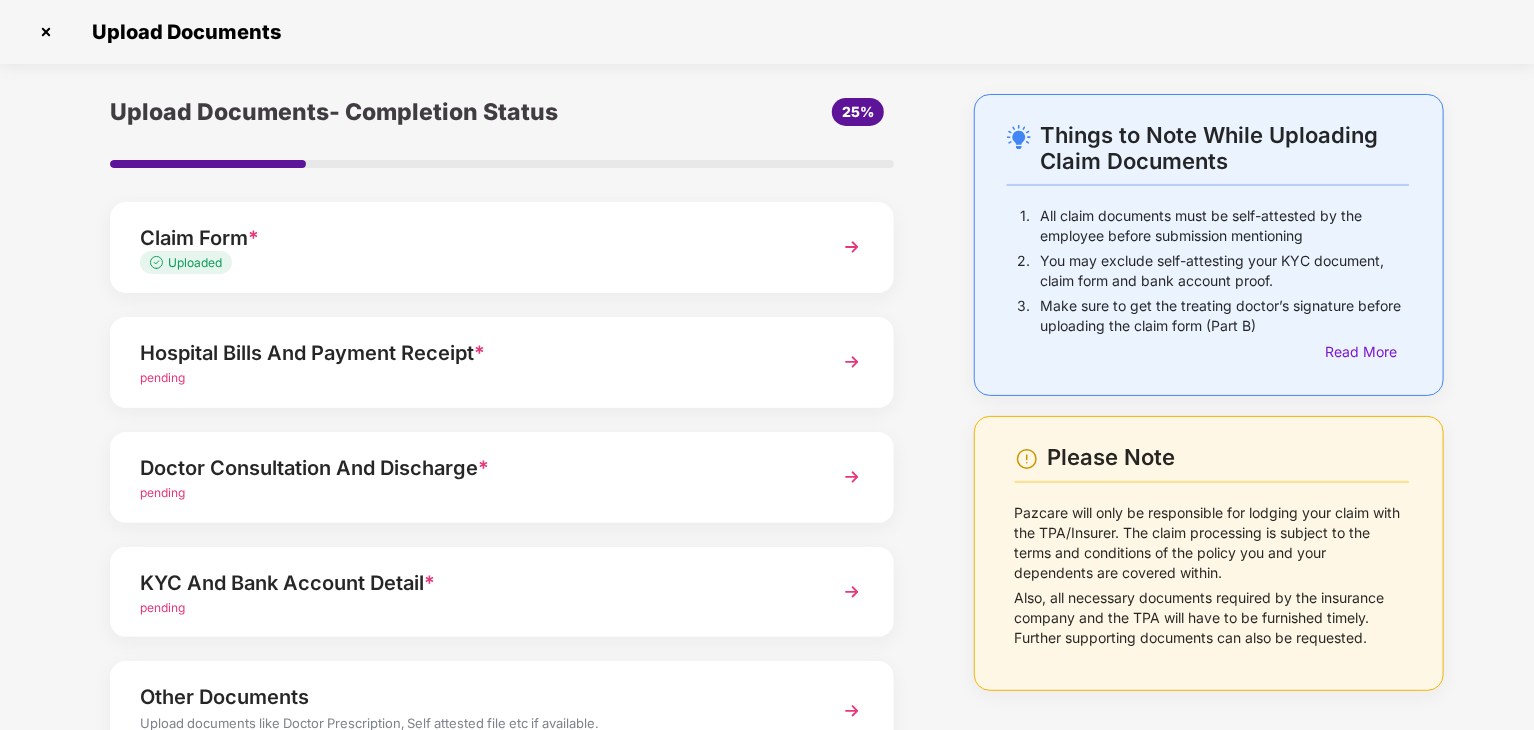 click on "Hospital Bills And Payment Receipt *" at bounding box center [471, 353] 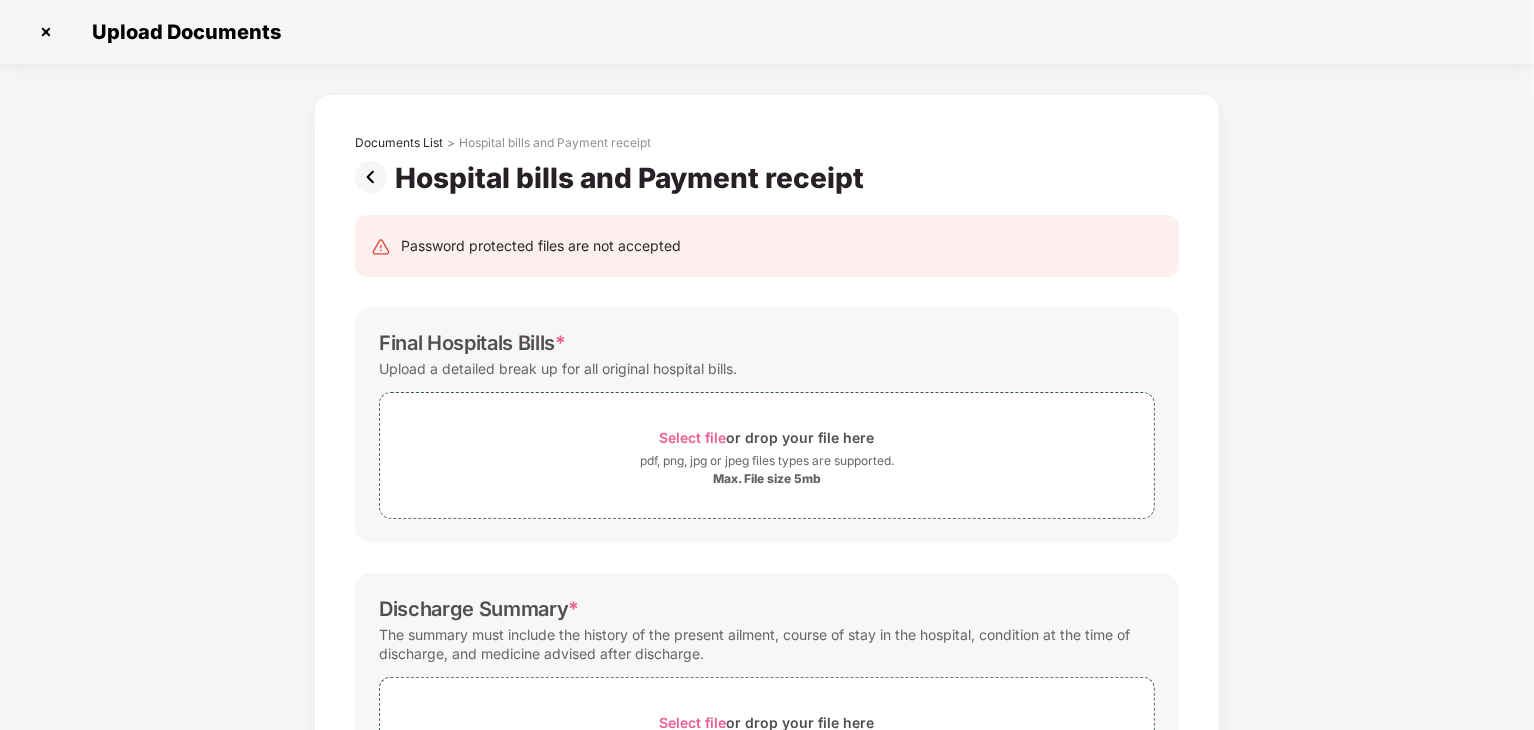 scroll, scrollTop: 0, scrollLeft: 0, axis: both 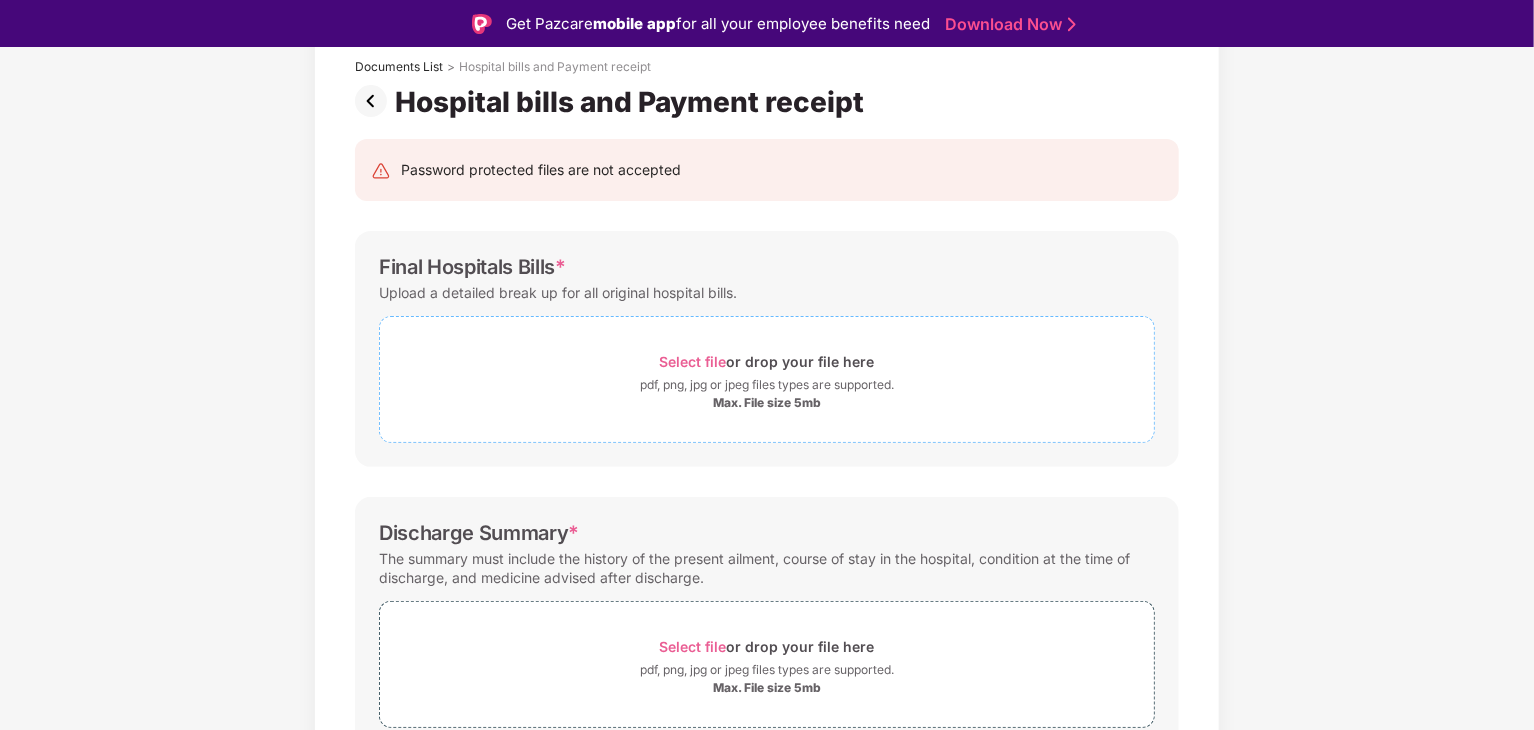 click on "Select file  or drop your file here" at bounding box center [767, 361] 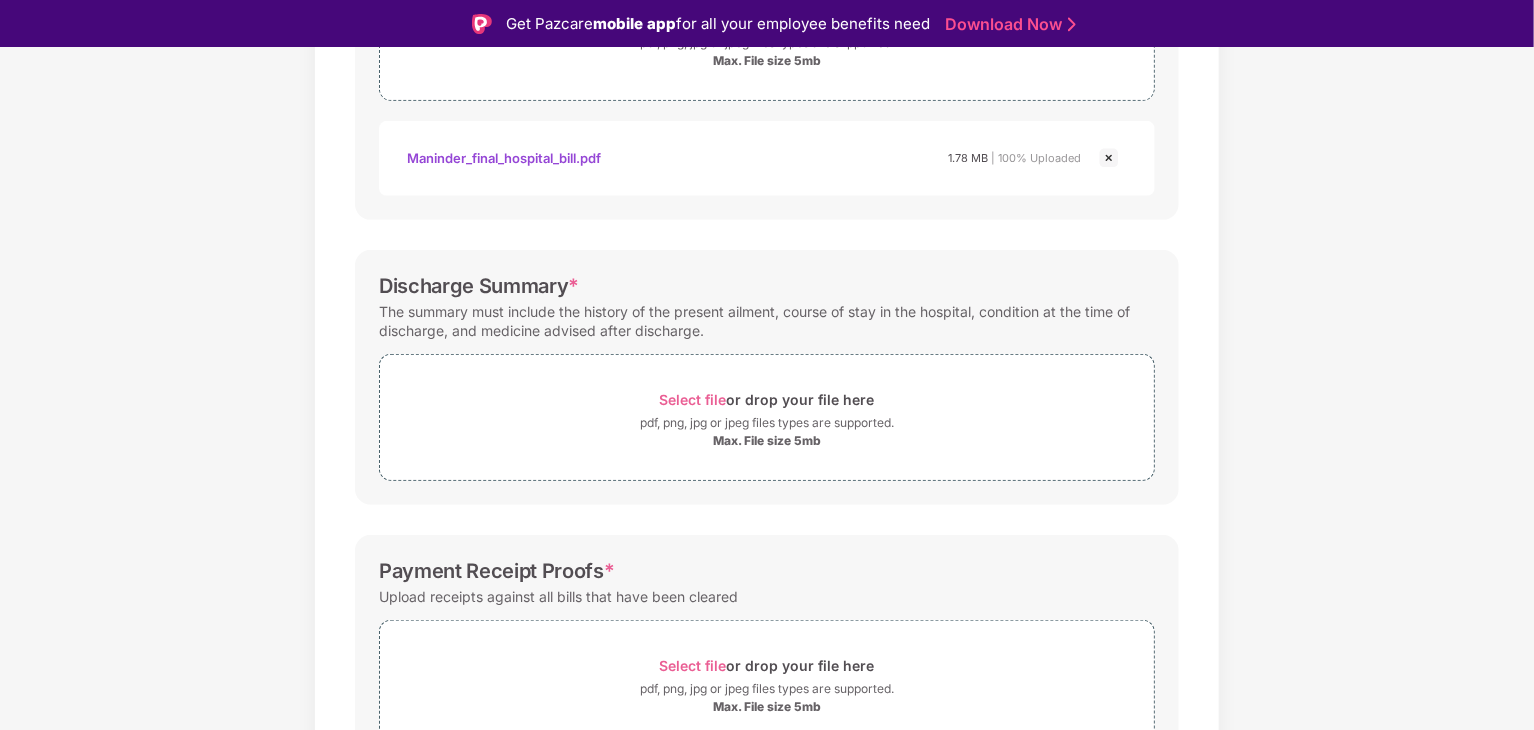 scroll, scrollTop: 475, scrollLeft: 0, axis: vertical 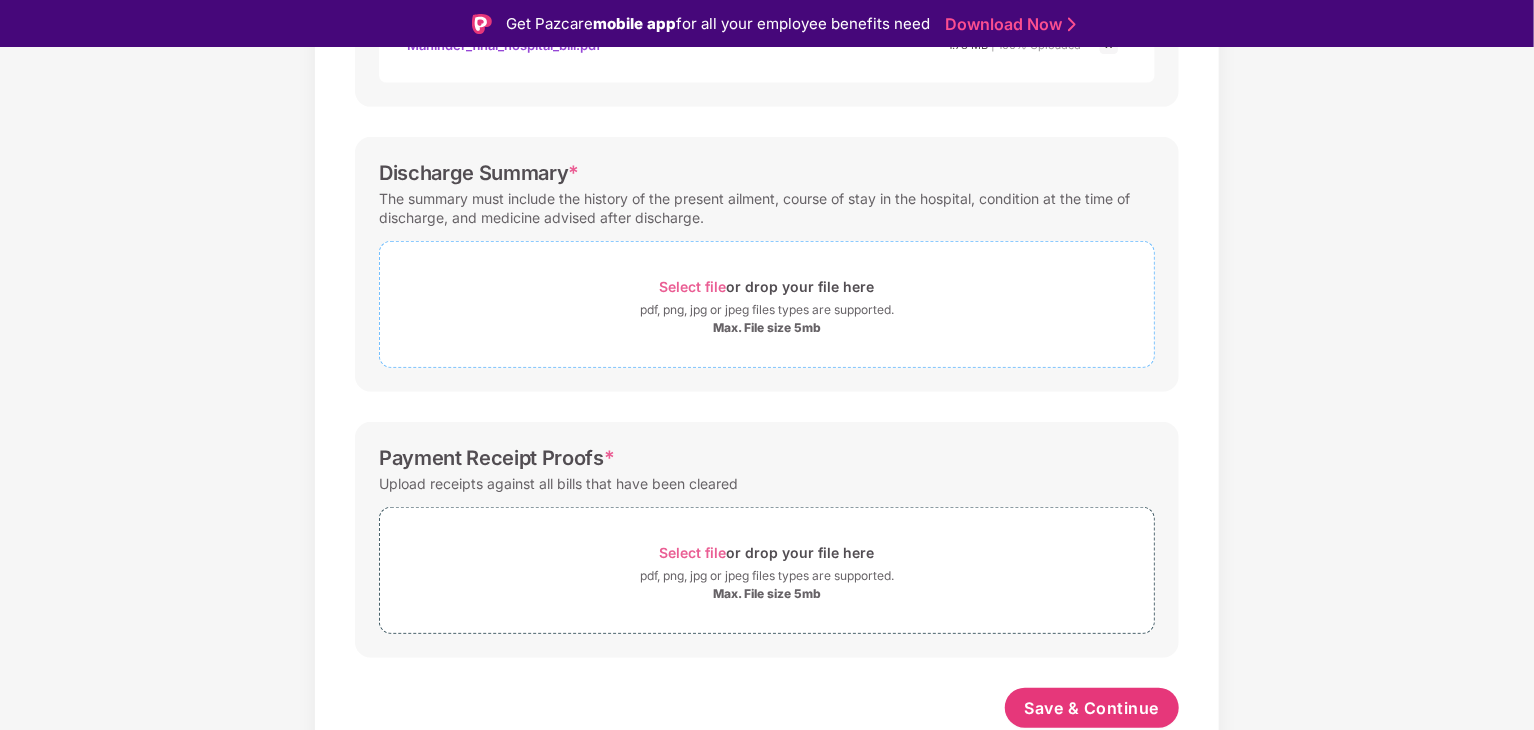 click on "Select file" at bounding box center (693, 286) 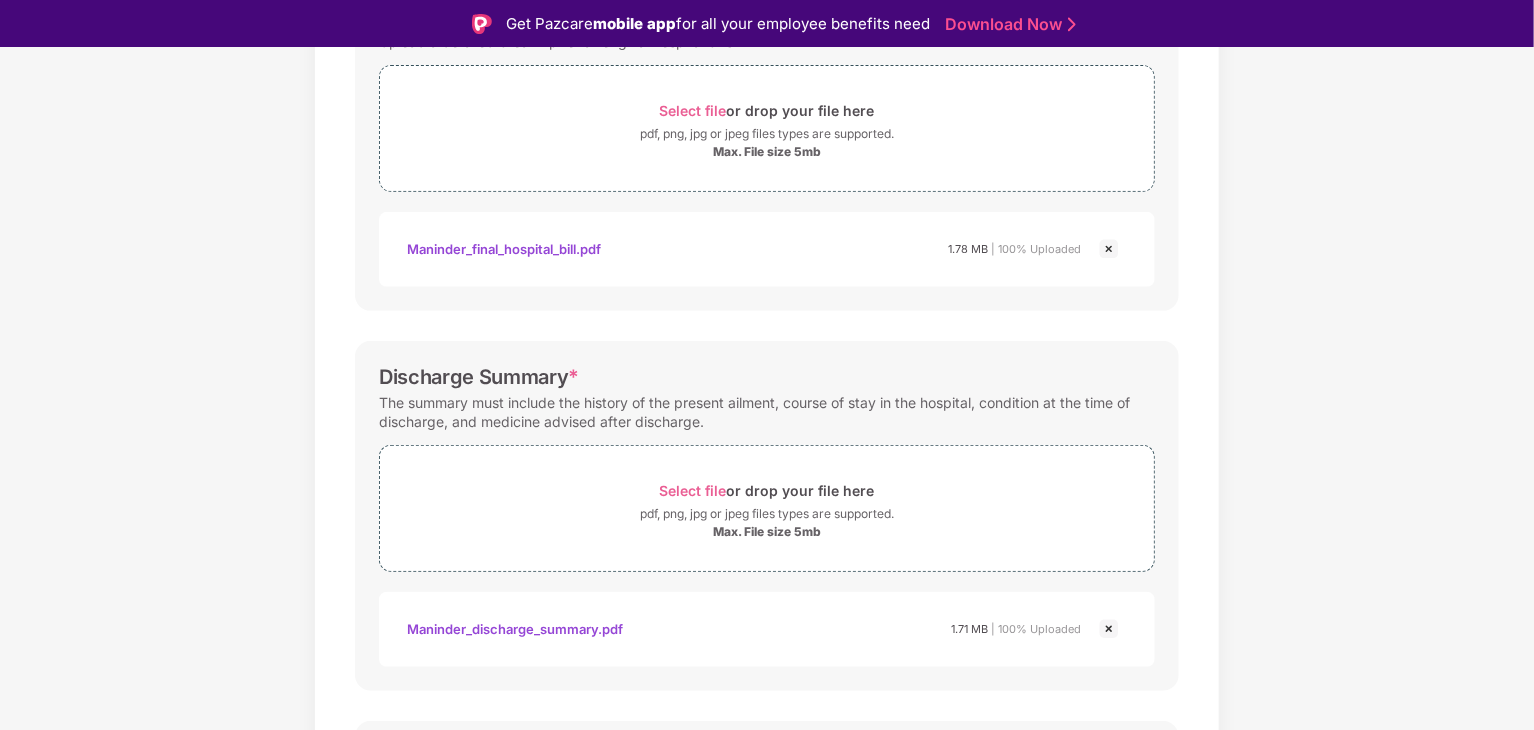 scroll, scrollTop: 673, scrollLeft: 0, axis: vertical 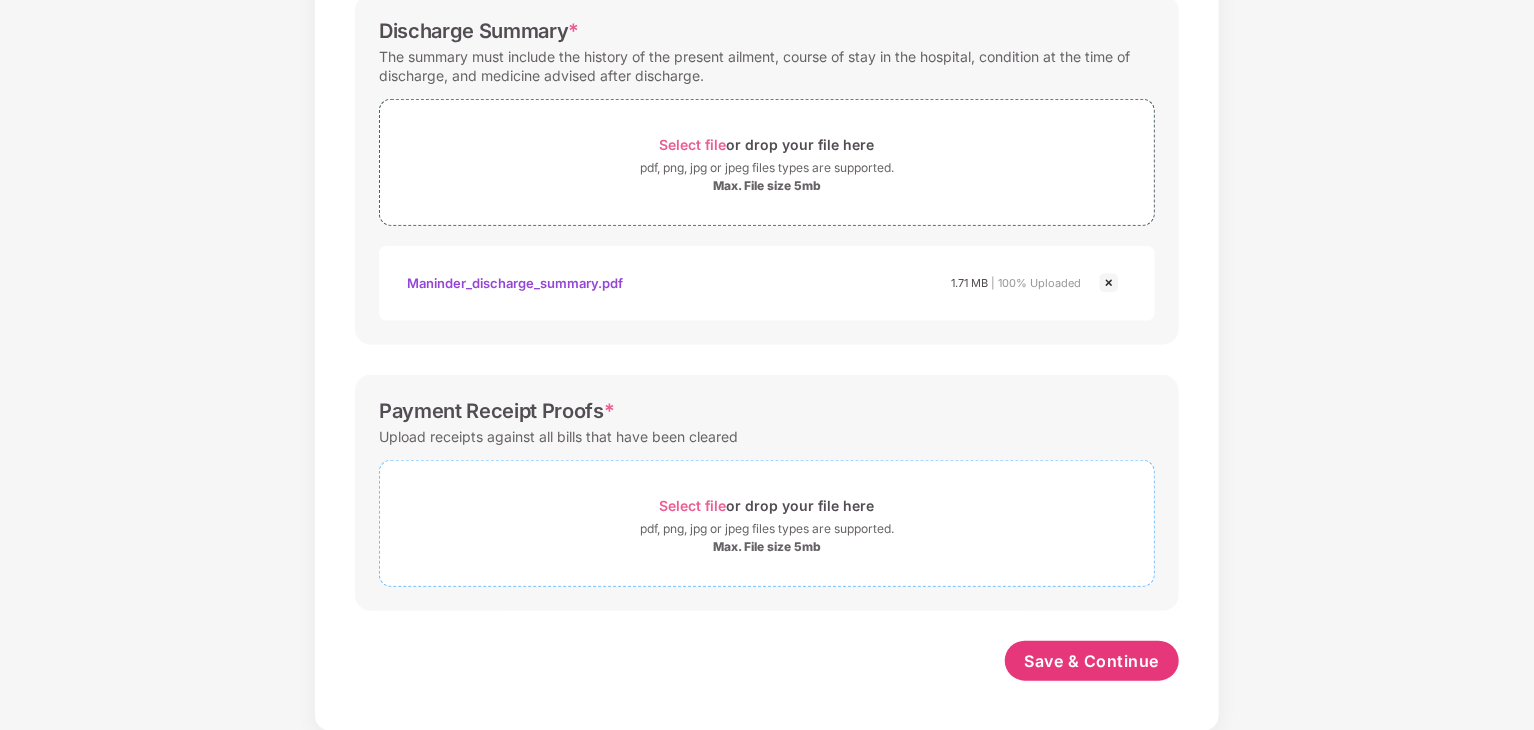 click on "Select file" at bounding box center [693, 505] 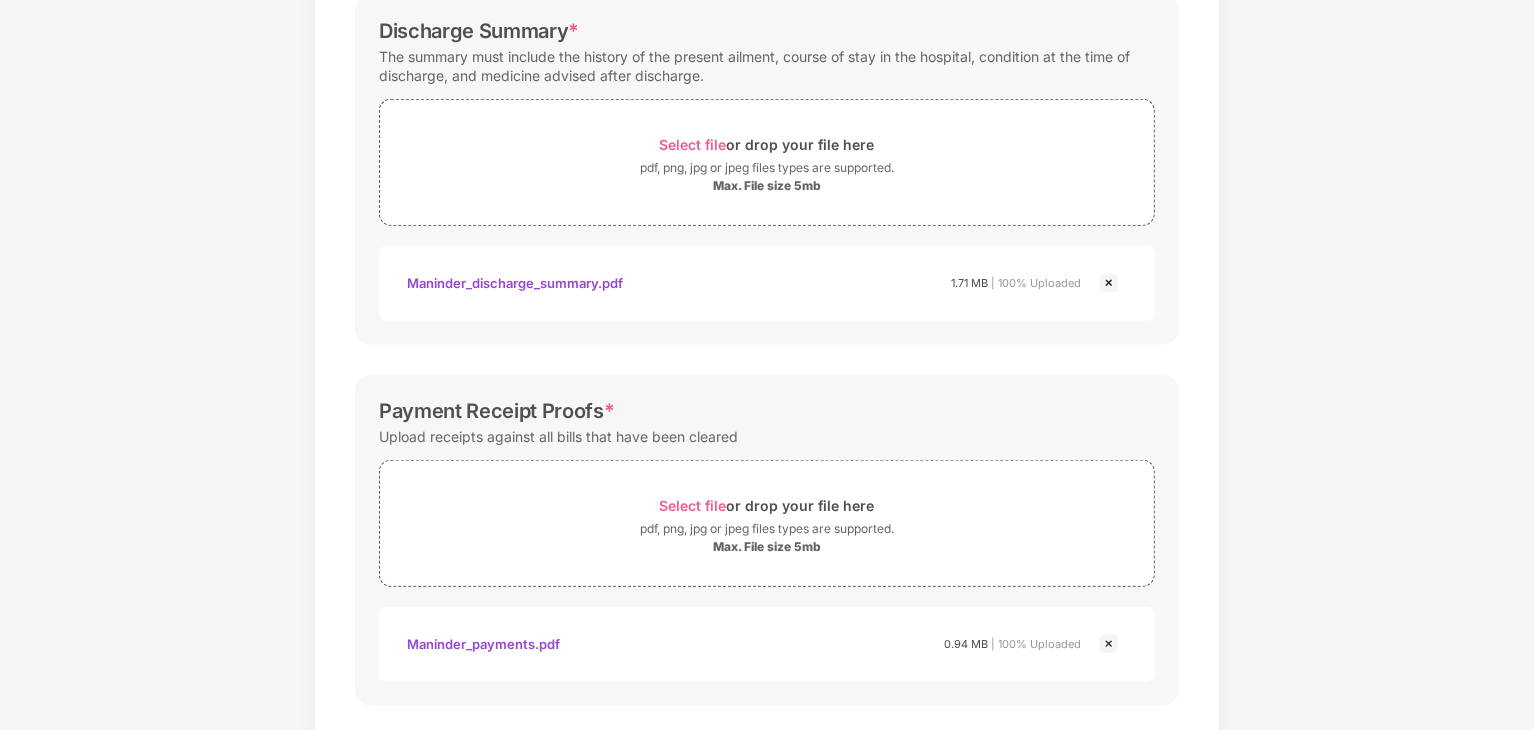 click on "Maninder_discharge_summary.pdf" at bounding box center (515, 283) 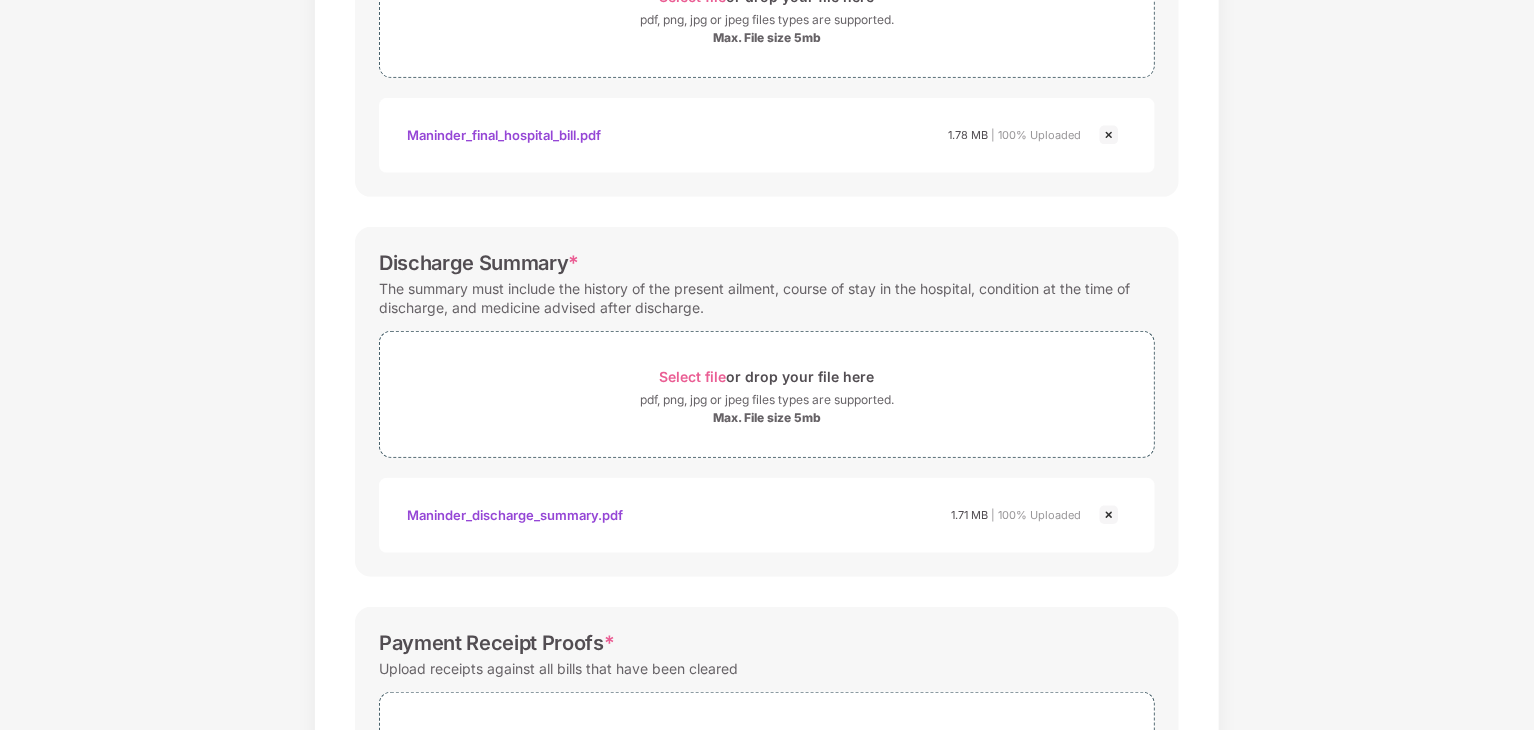 scroll, scrollTop: 264, scrollLeft: 0, axis: vertical 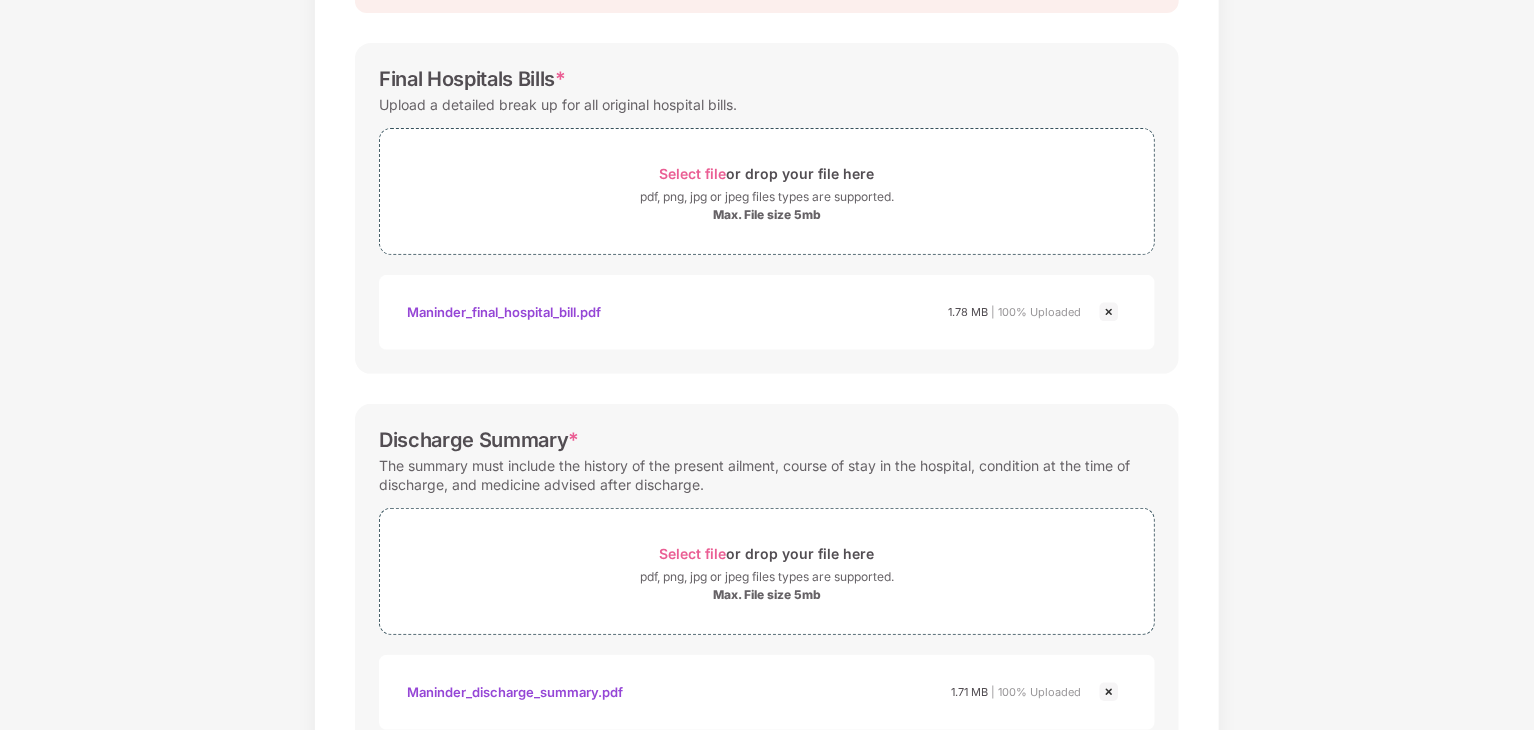 click on "Maninder_final_hospital_bill.pdf" at bounding box center [504, 312] 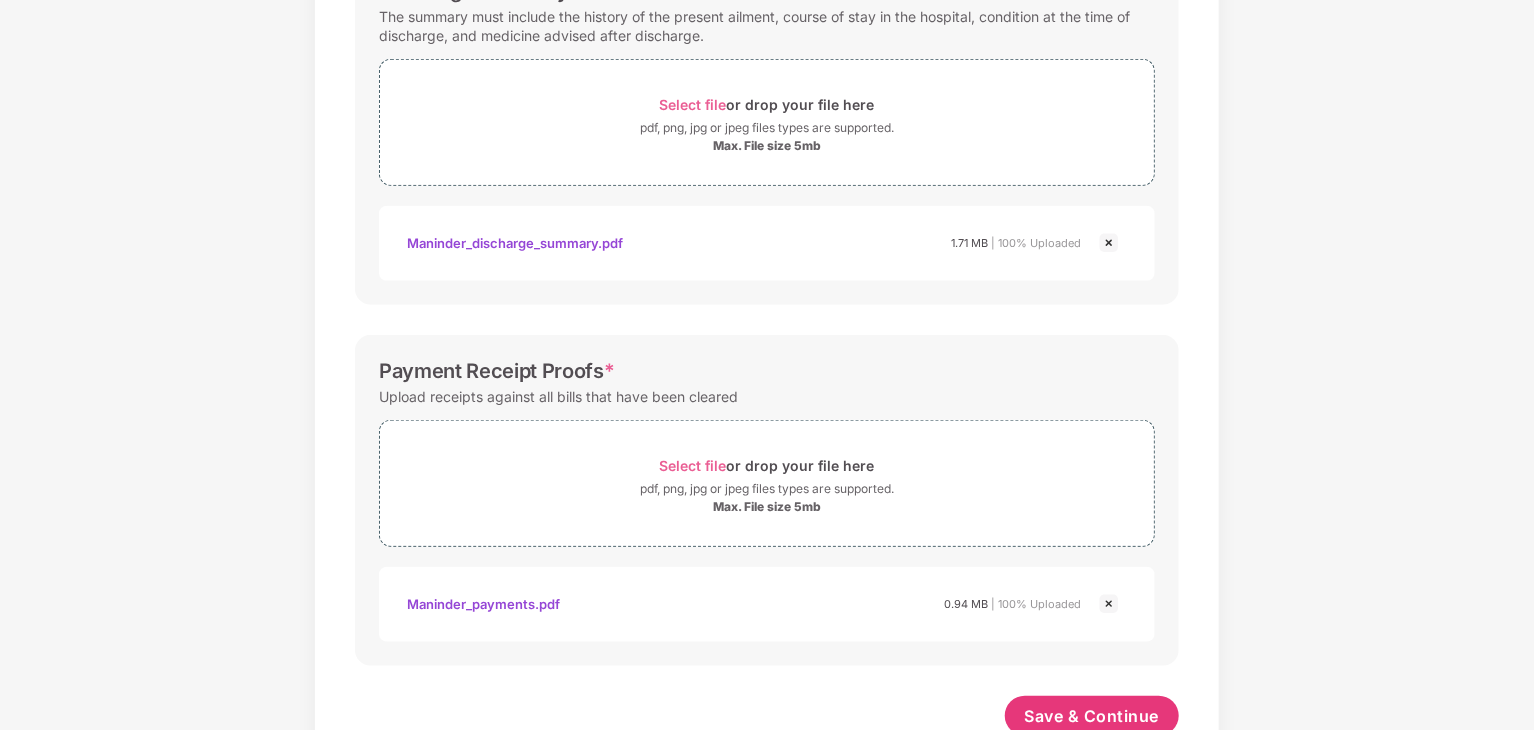 scroll, scrollTop: 768, scrollLeft: 0, axis: vertical 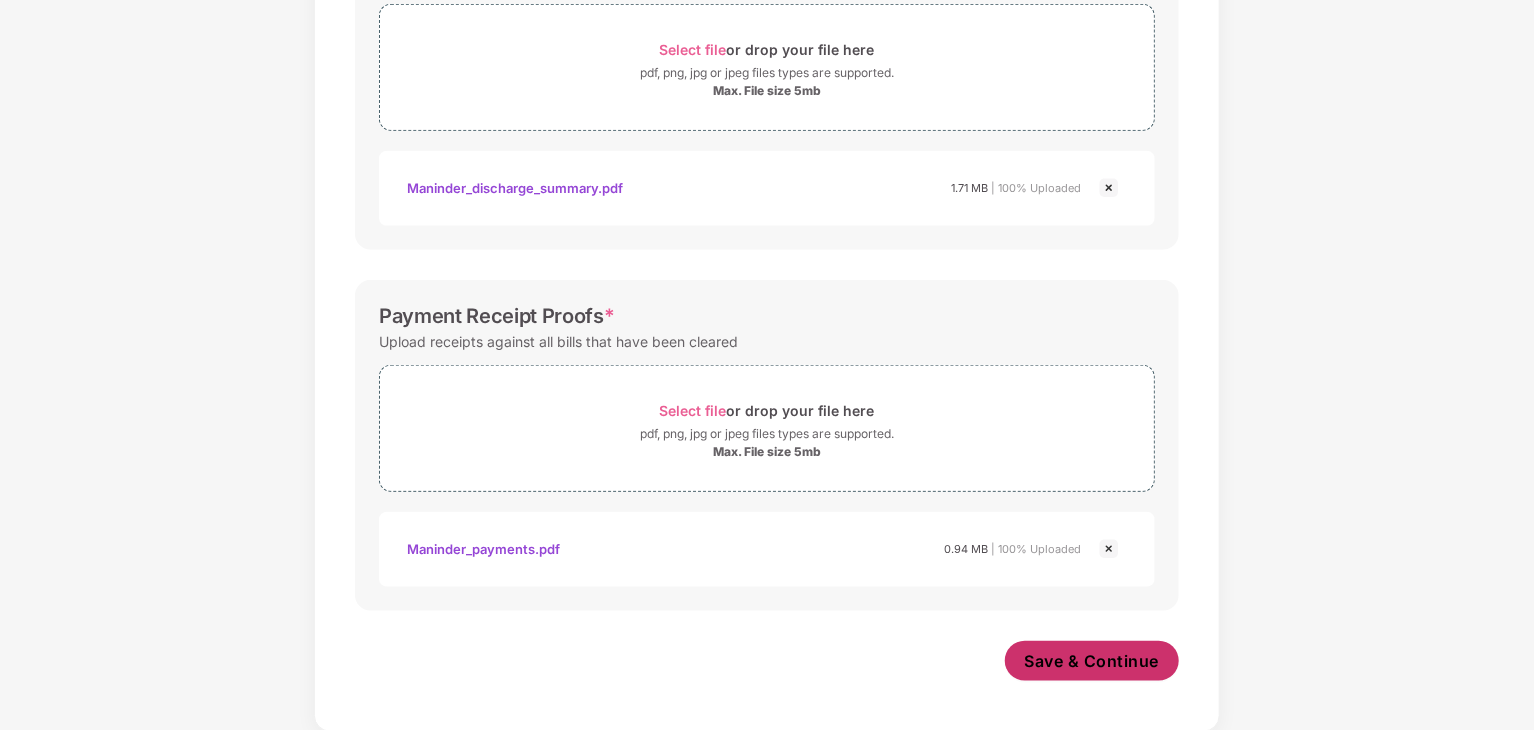 click on "Save & Continue" at bounding box center [1092, 661] 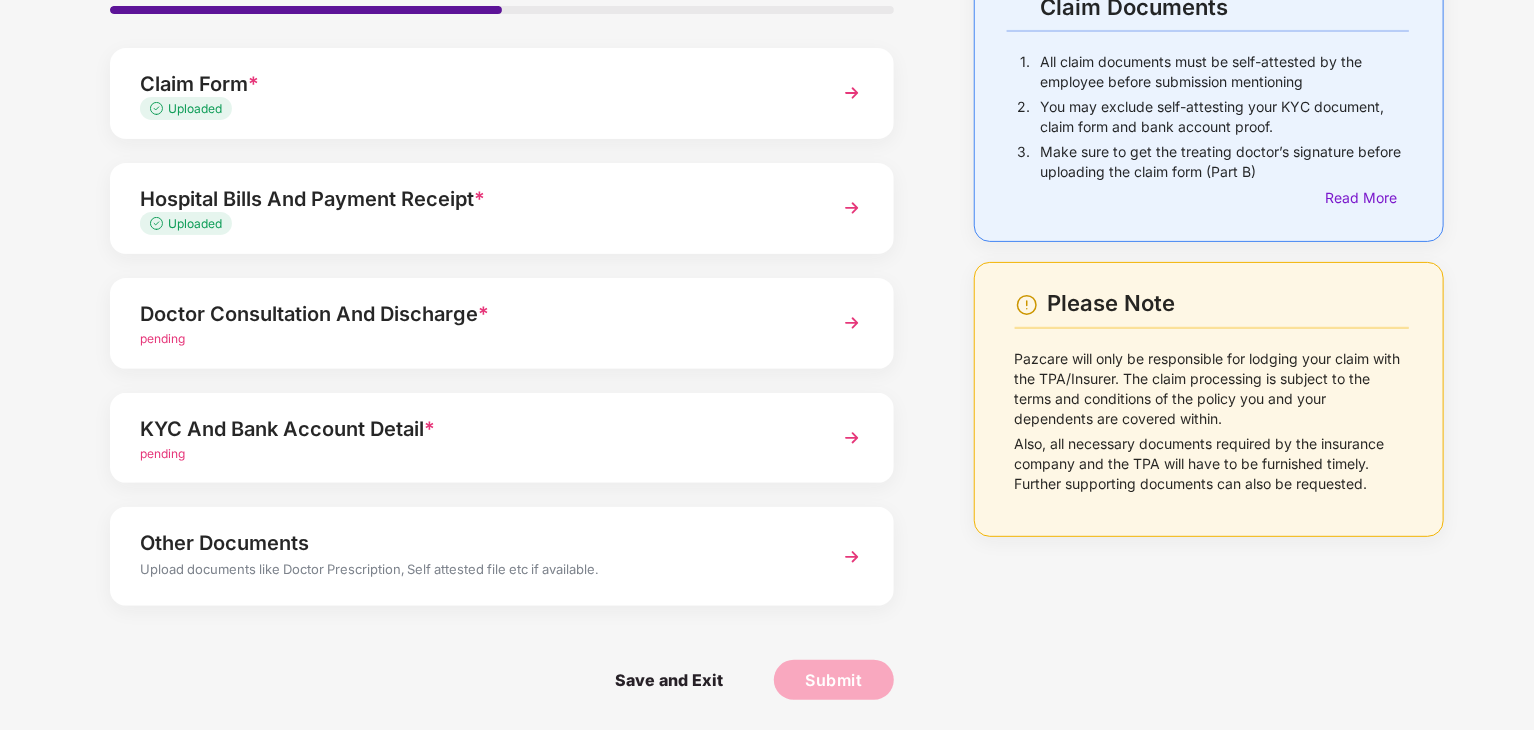 scroll, scrollTop: 153, scrollLeft: 0, axis: vertical 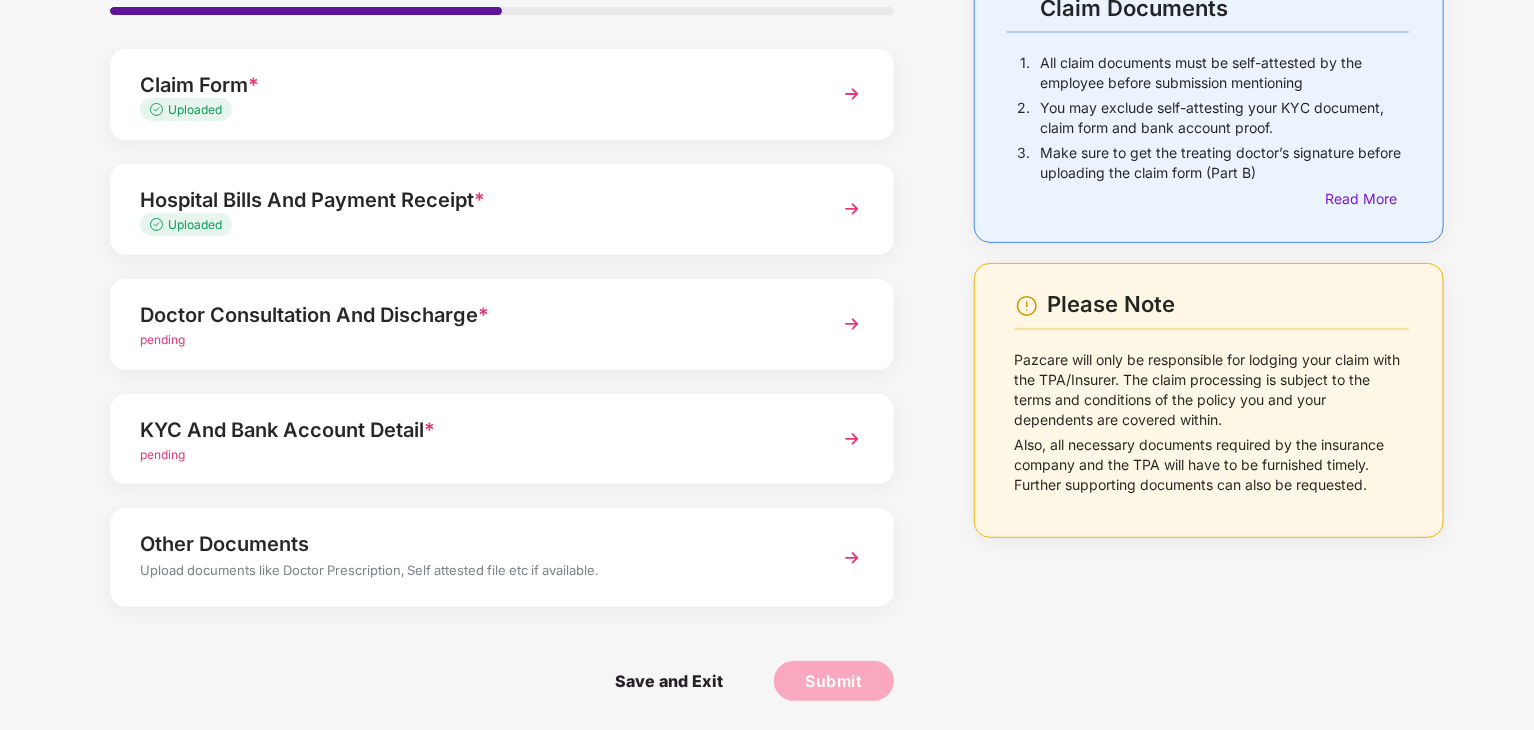 click at bounding box center (852, 324) 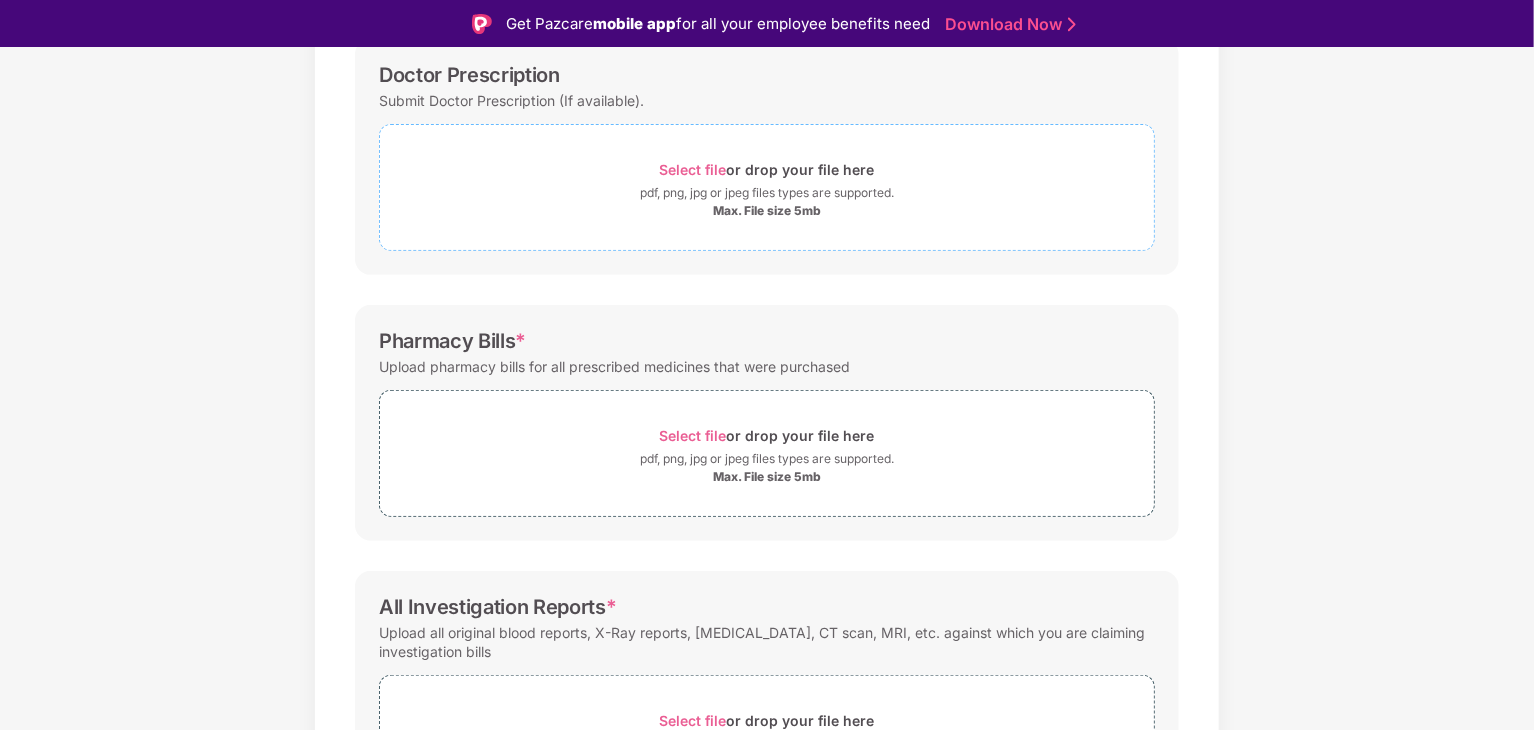 scroll, scrollTop: 484, scrollLeft: 0, axis: vertical 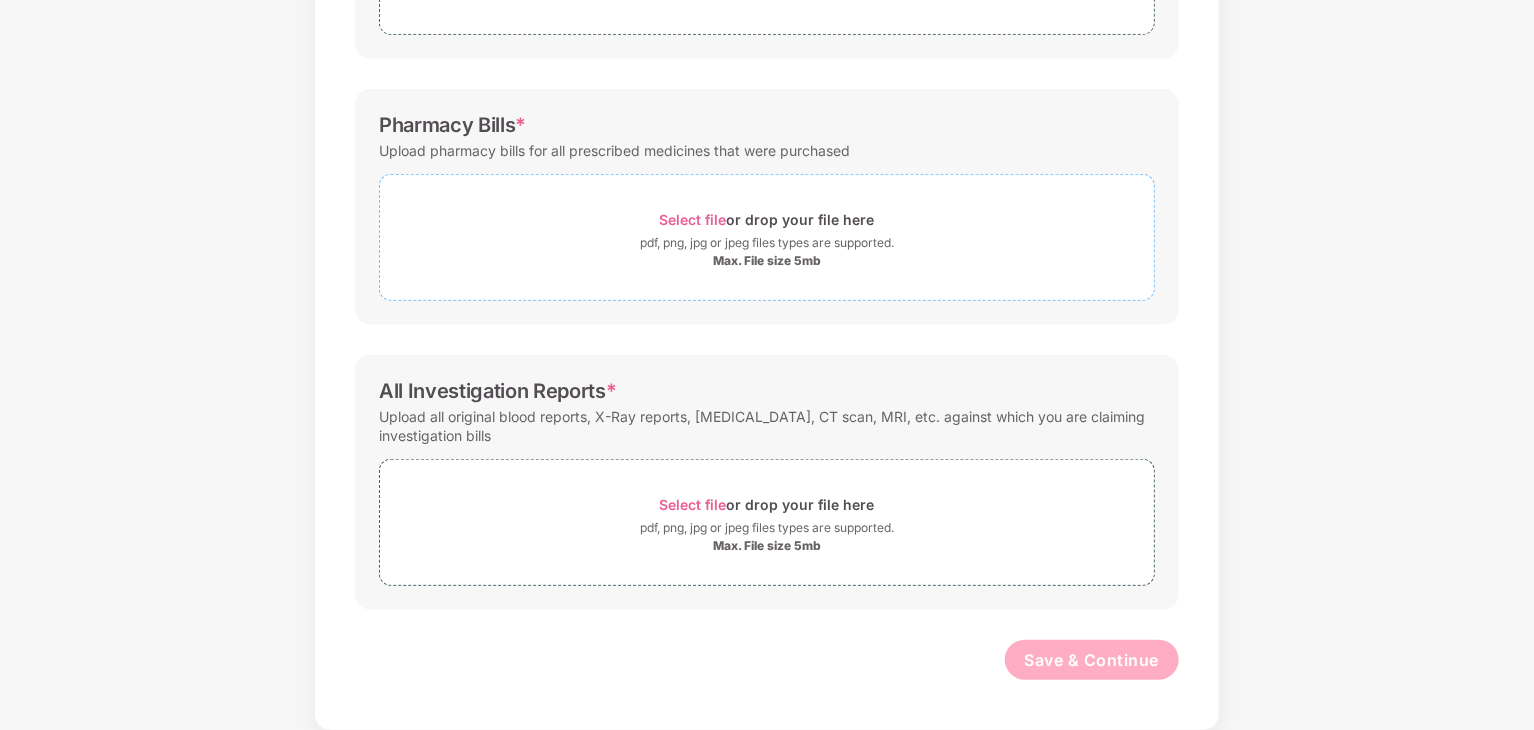 click on "Select file" at bounding box center [693, 219] 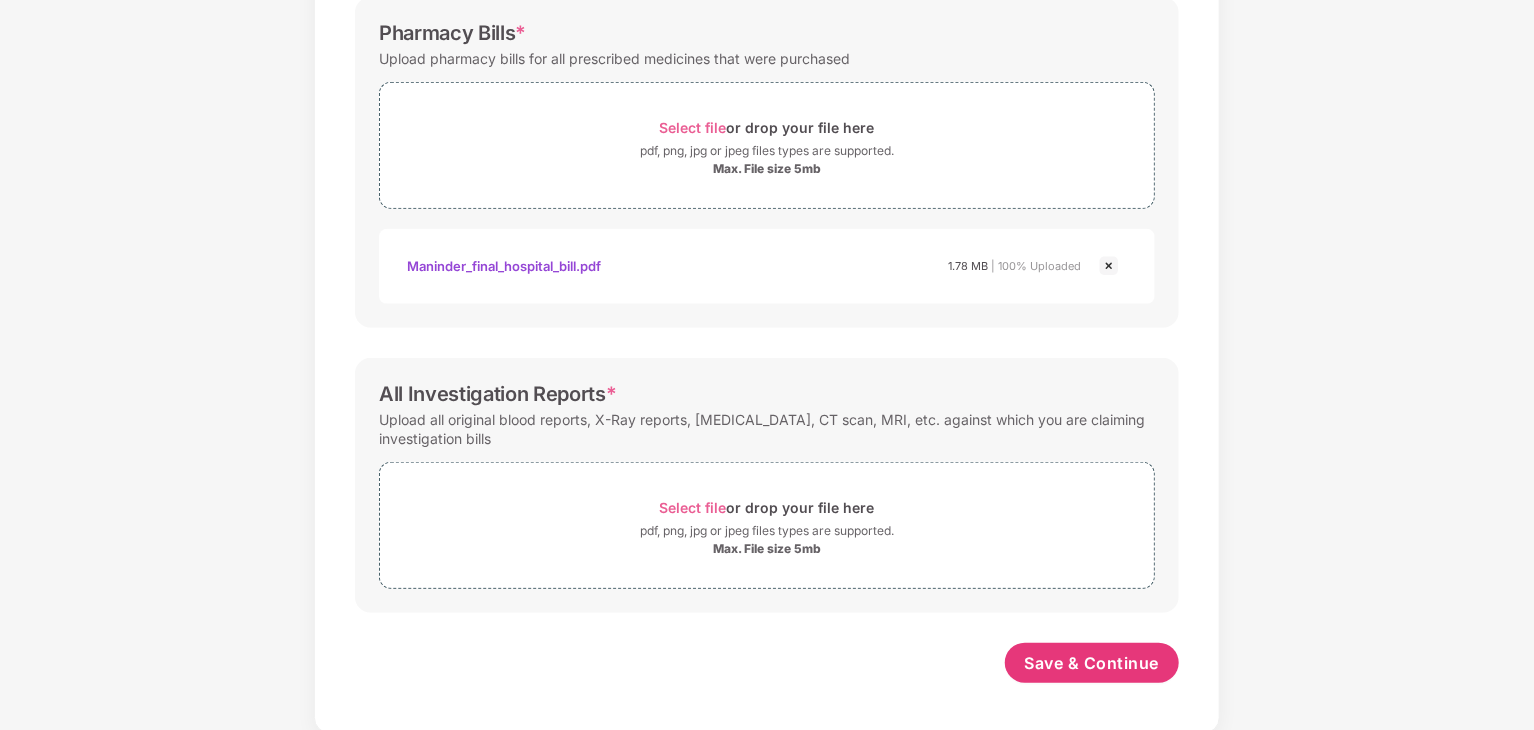 scroll, scrollTop: 579, scrollLeft: 0, axis: vertical 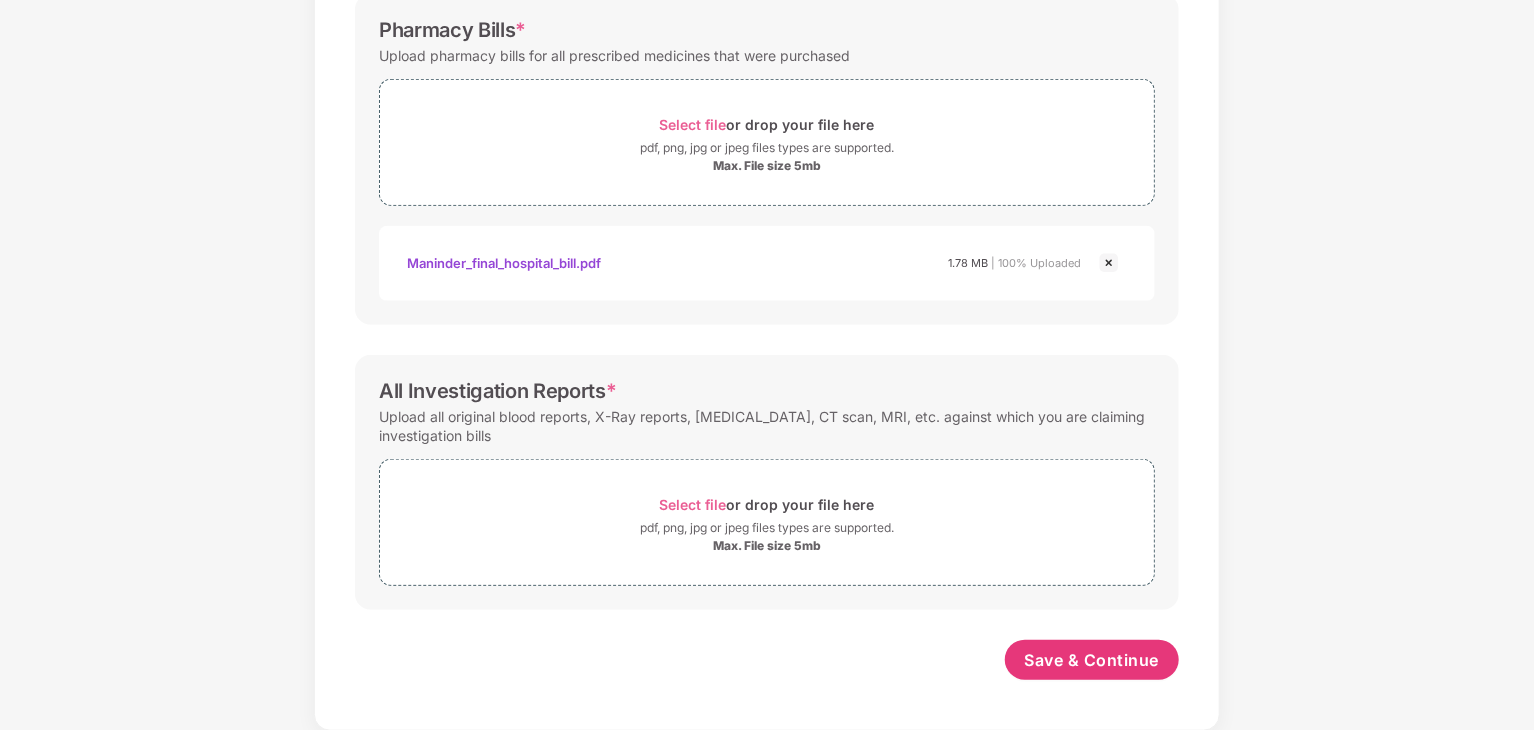 click on "Documents List > Doctor consultation and discharge summary   Doctor consultation and discharge summary Password protected files are not accepted Doctor Prescription Submit Doctor Prescription (If available).   Select file  or drop your file here pdf, png, jpg or jpeg files types are supported. Max. File size 5mb   Pharmacy Bills * Upload pharmacy bills for all prescribed medicines that were purchased   Select file  or drop your file here pdf, png, jpg or jpeg files types are supported. Max. File size 5mb Maninder_Final_Hospital_Bill.pdf   Maninder_final_hospital_bill.pdf 1.78 MB    | 100% Uploaded All Investigation Reports * Upload all original blood reports, X-Ray reports, sonography, CT scan, MRI, etc. against which you are claiming investigation bills   Select file  or drop your file here pdf, png, jpg or jpeg files types are supported. Max. File size 5mb    Save & Continue" at bounding box center (767, 123) 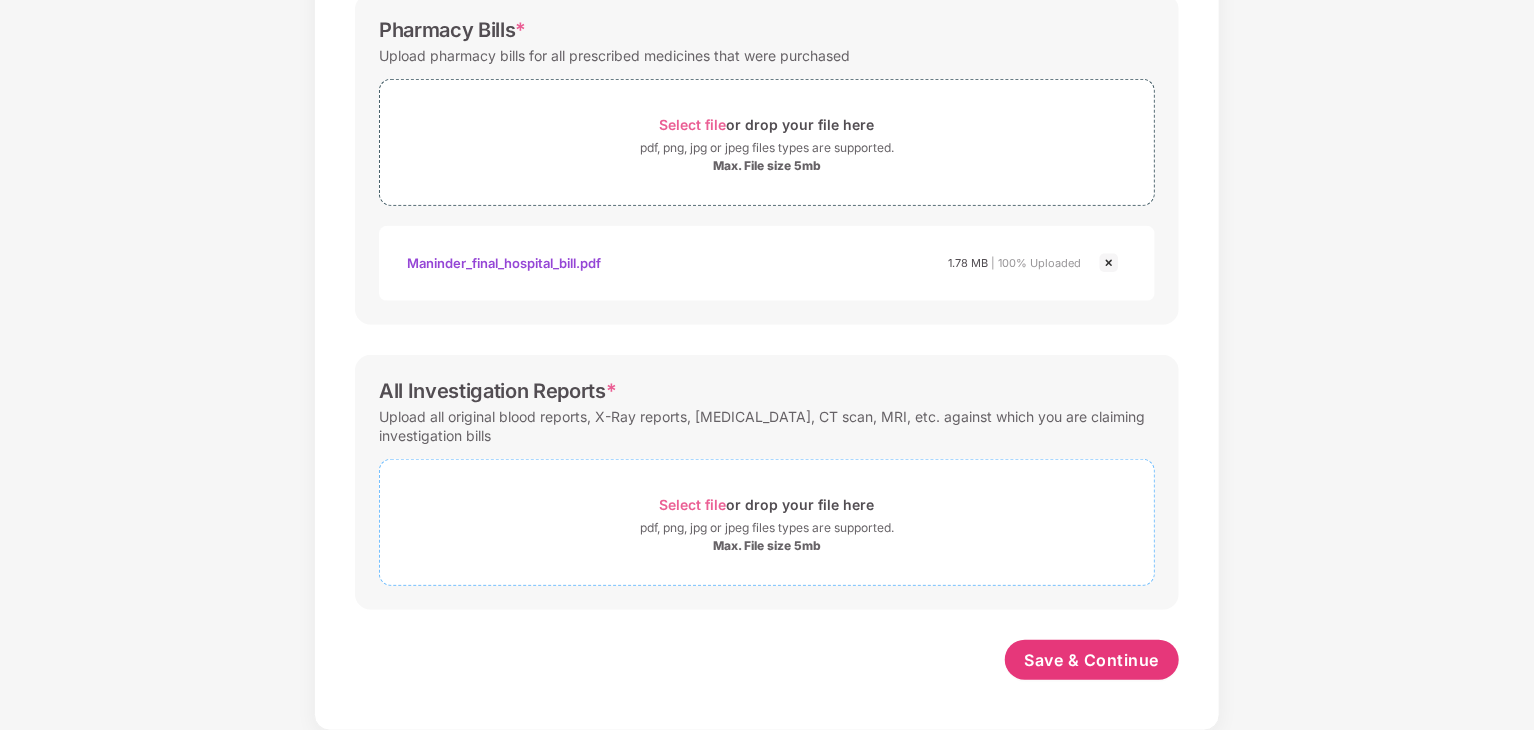 click on "Select file  or drop your file here" at bounding box center [767, 504] 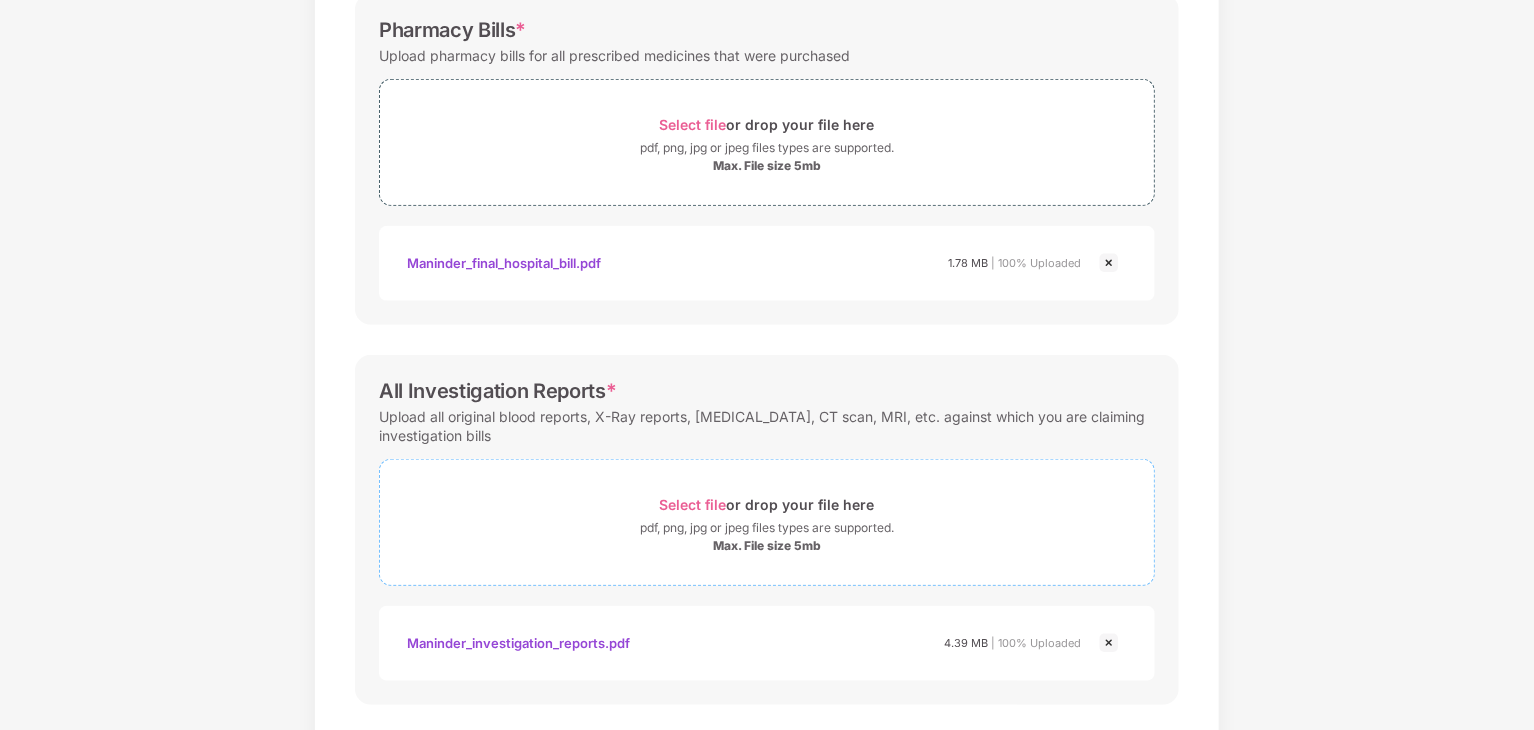 scroll, scrollTop: 673, scrollLeft: 0, axis: vertical 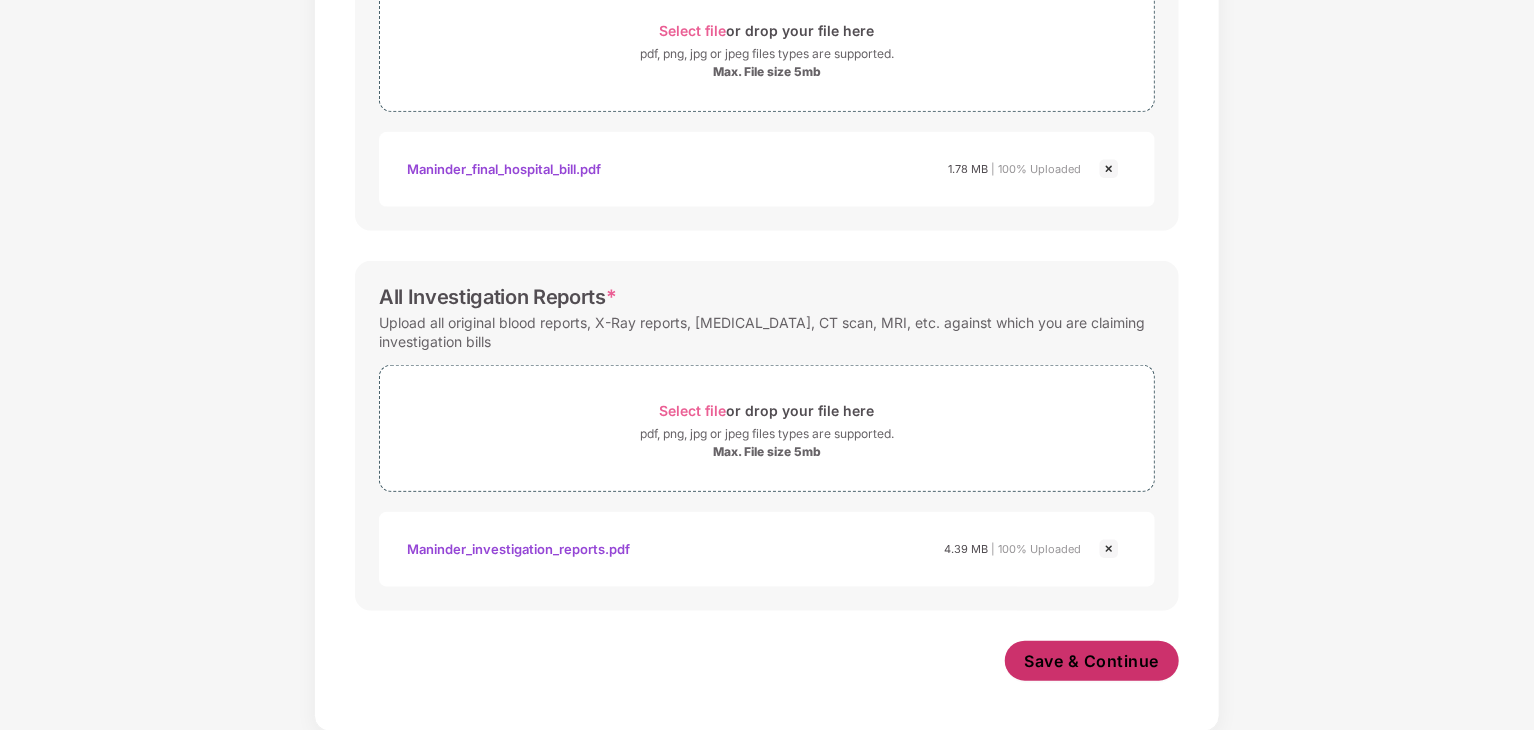 click on "Save & Continue" at bounding box center [1092, 661] 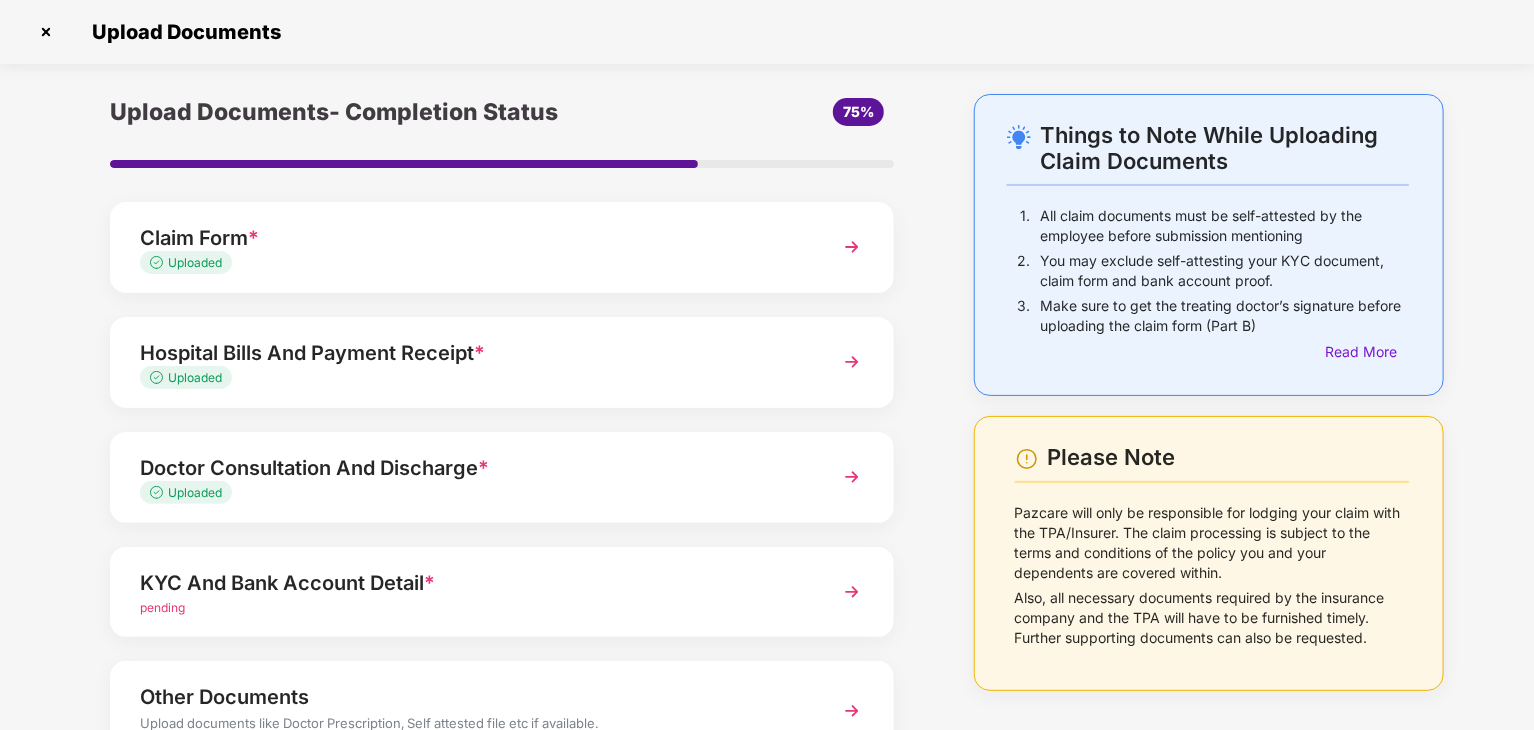 scroll, scrollTop: 154, scrollLeft: 0, axis: vertical 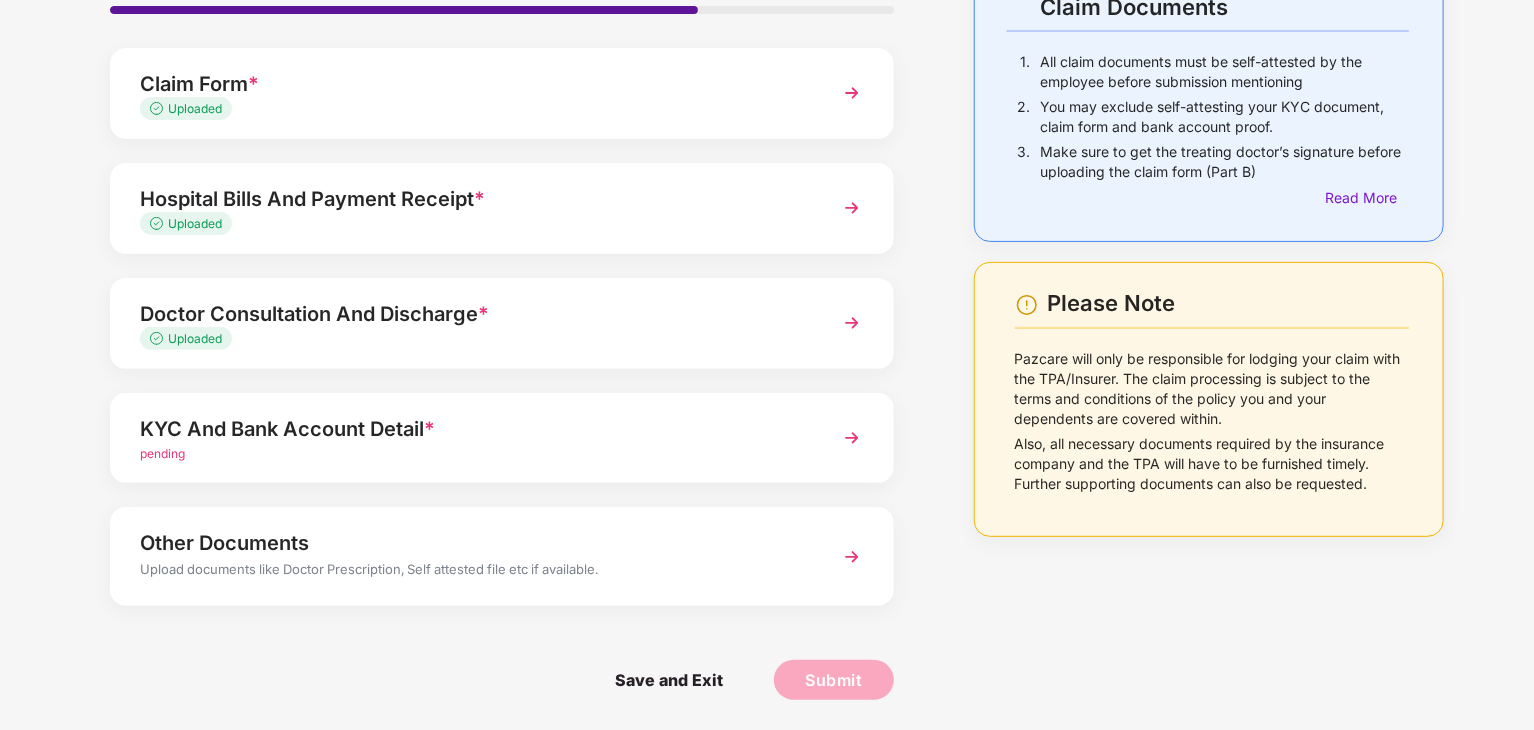 click on "KYC And Bank Account Detail *" at bounding box center (471, 429) 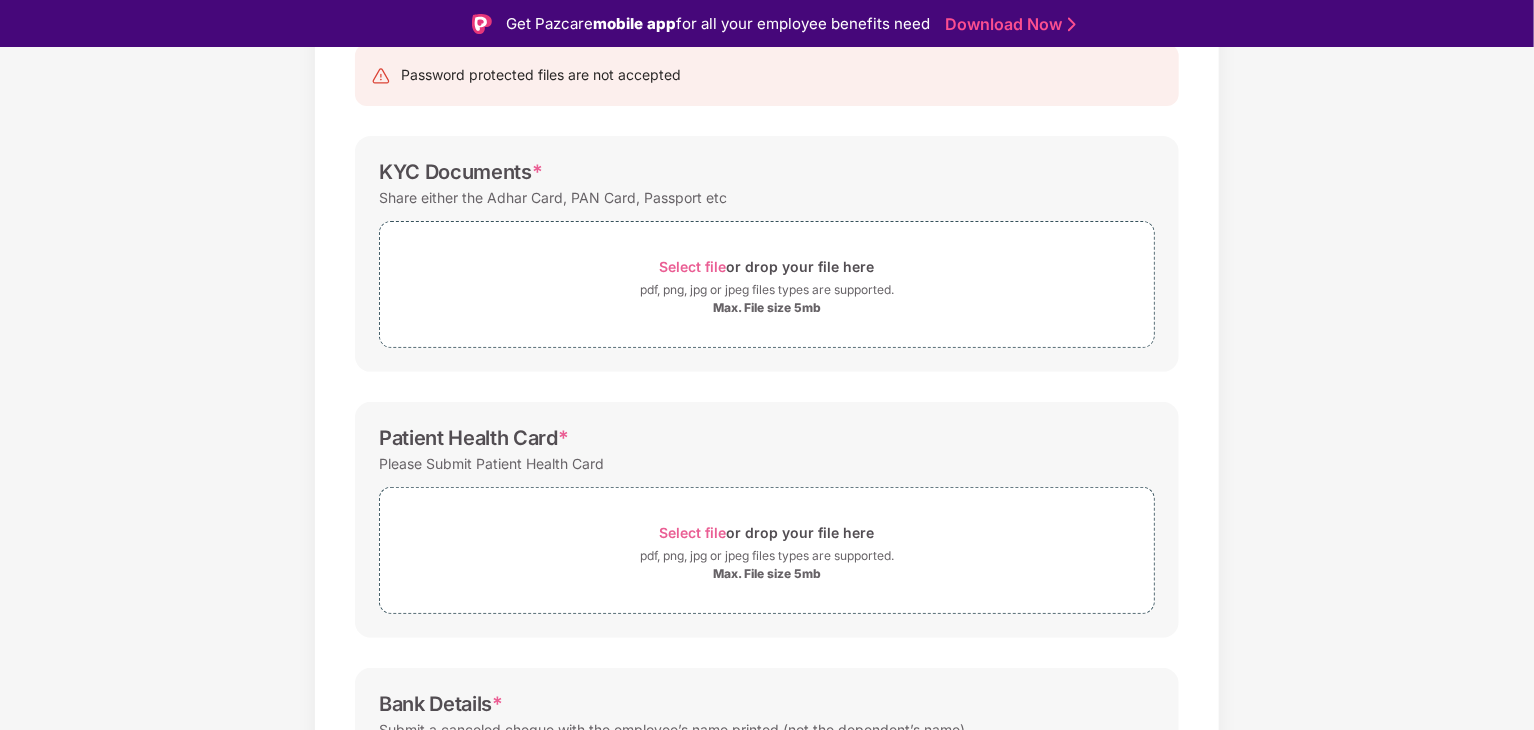 scroll, scrollTop: 0, scrollLeft: 0, axis: both 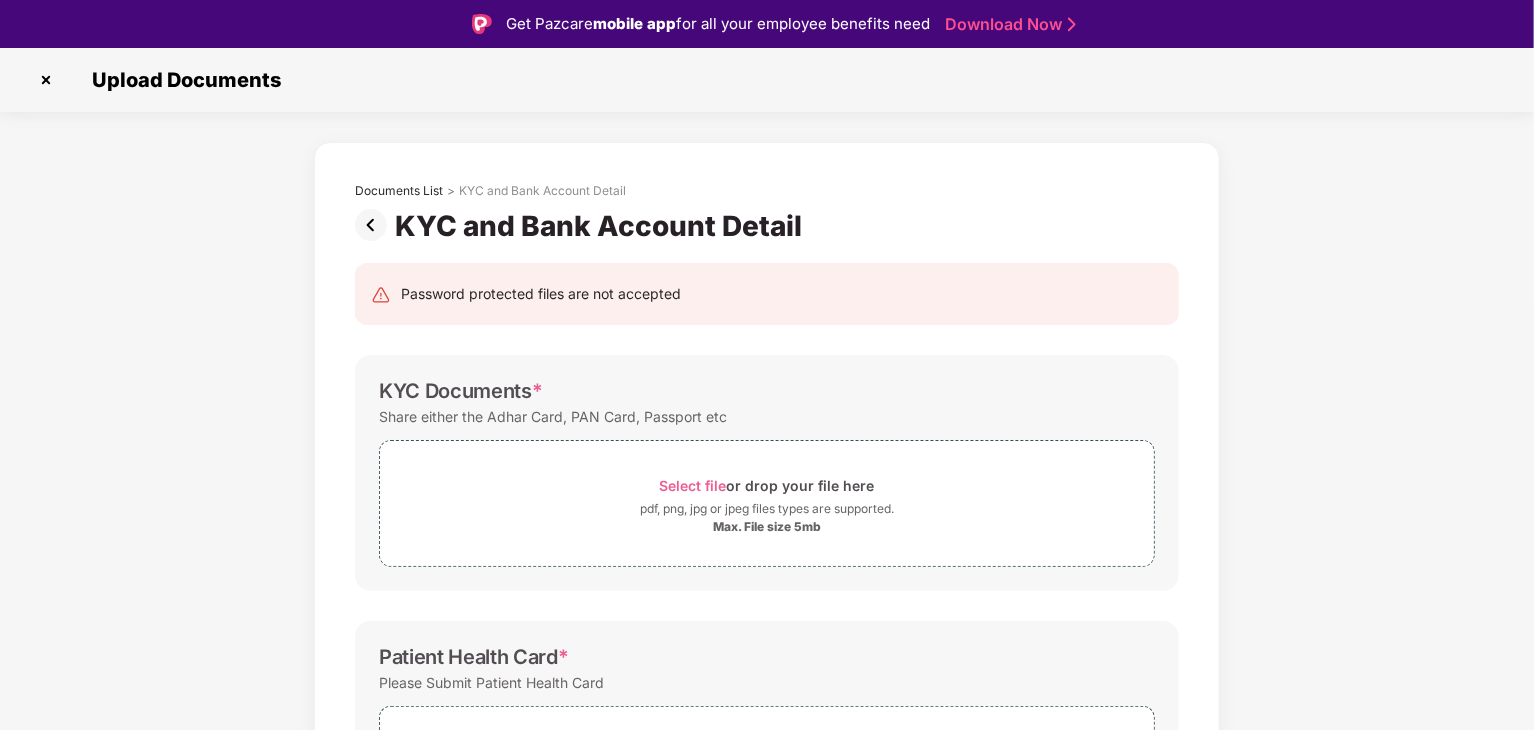 click at bounding box center (375, 225) 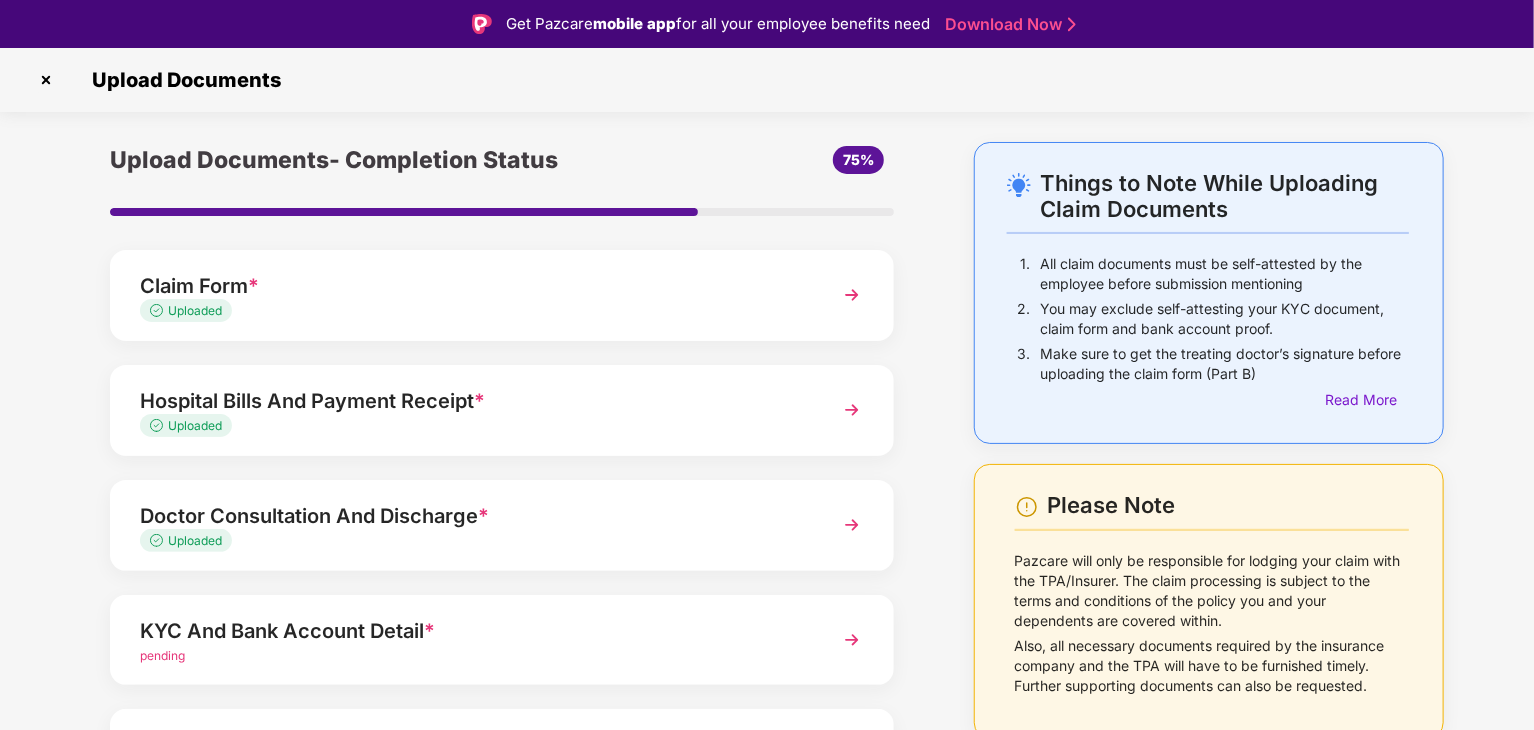 scroll, scrollTop: 154, scrollLeft: 0, axis: vertical 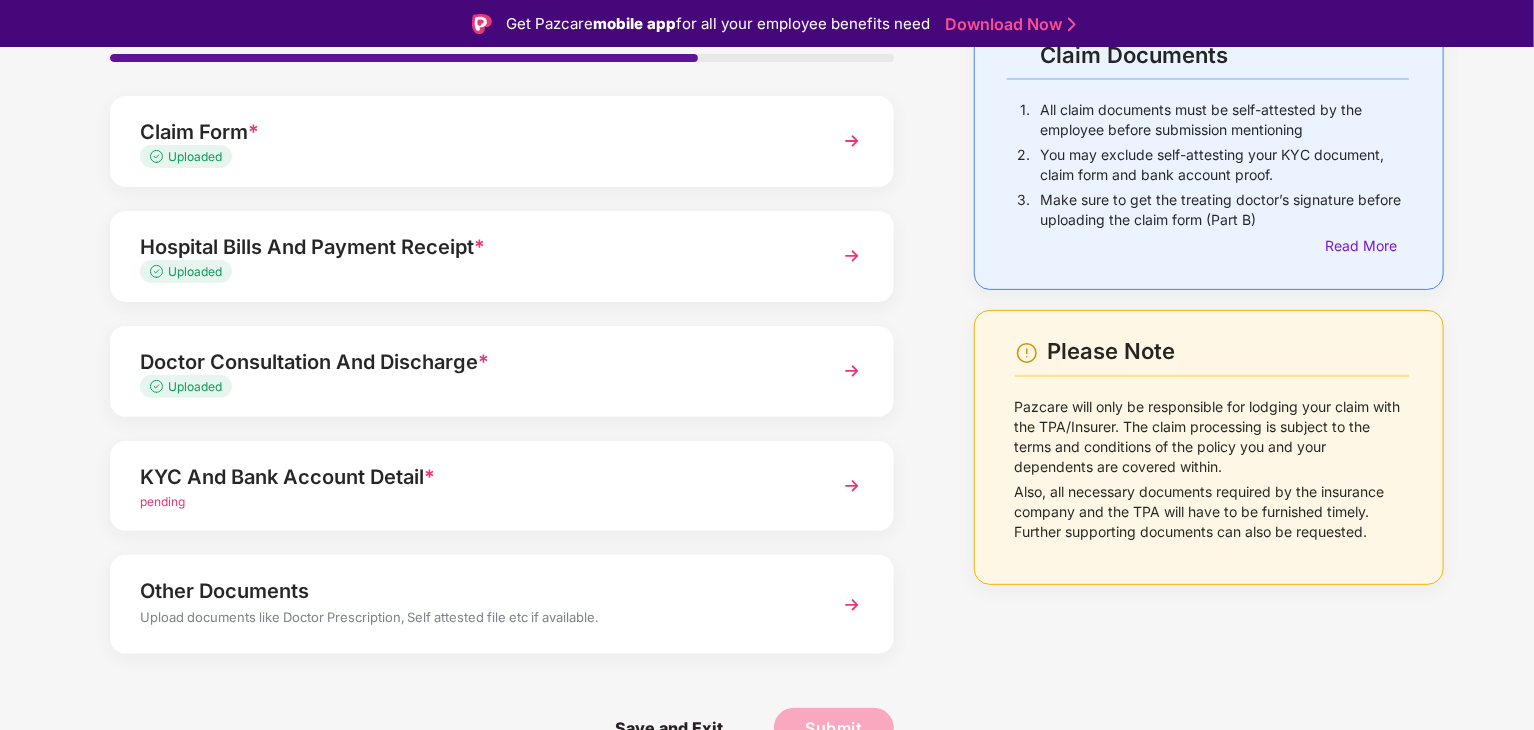 click on "pending" at bounding box center (471, 502) 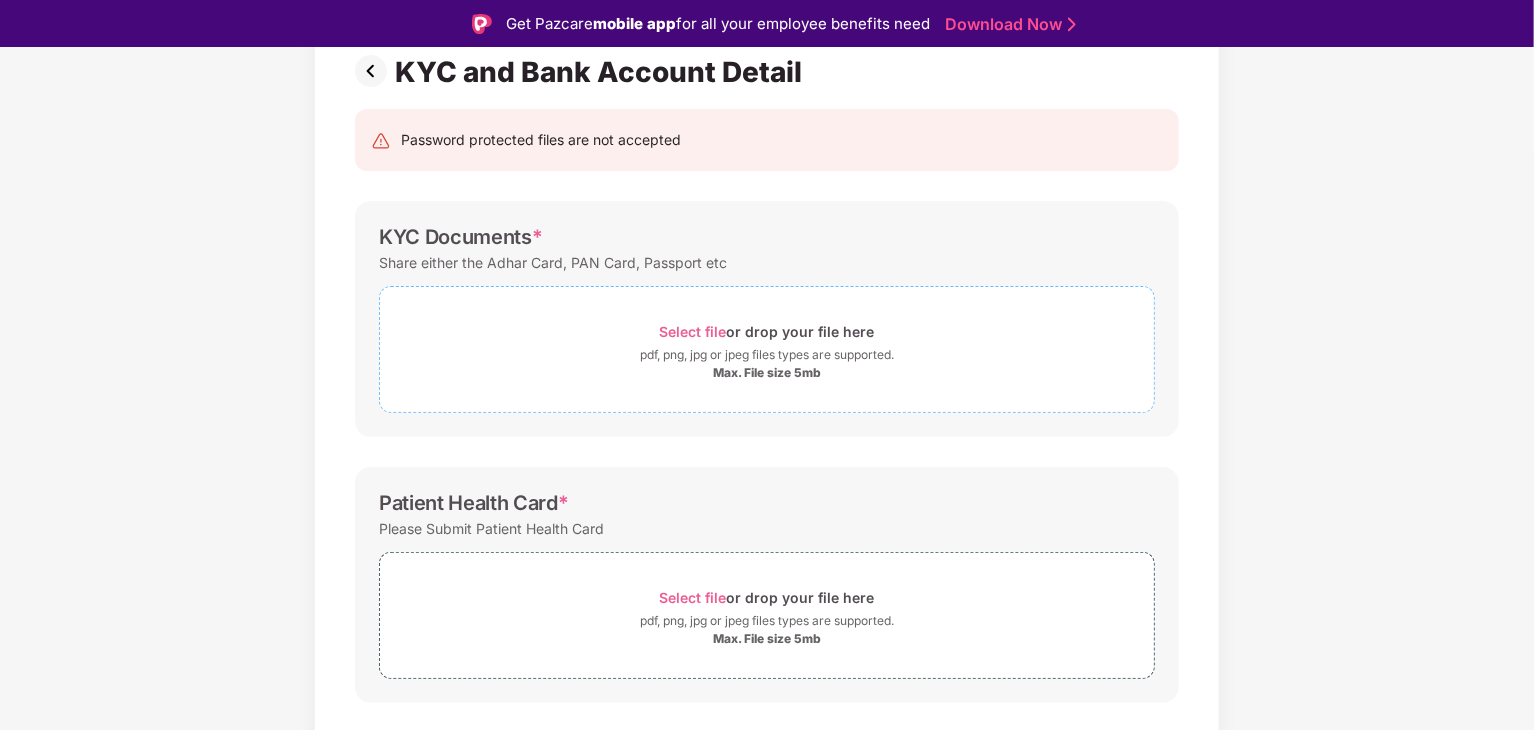 click on "Select file" at bounding box center (693, 331) 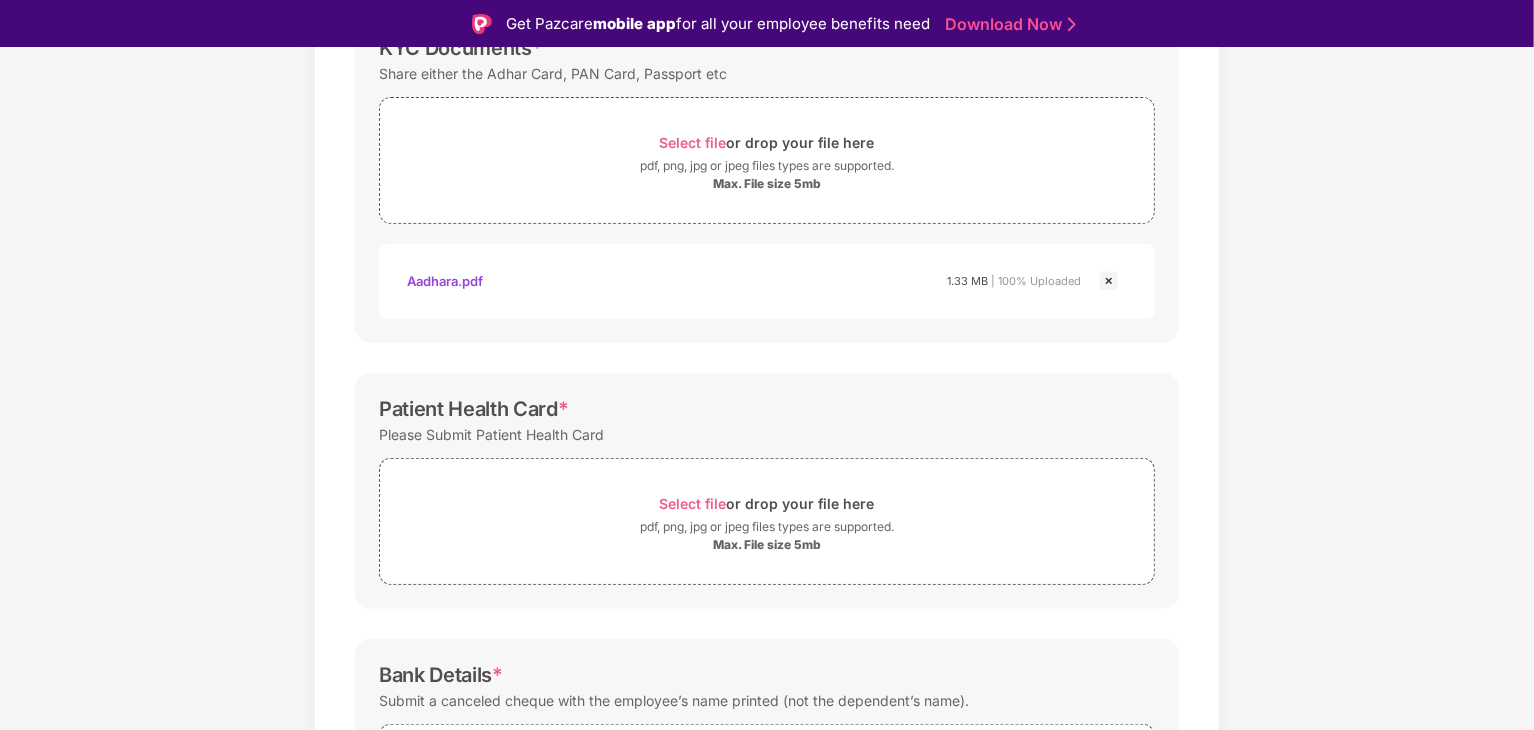 scroll, scrollTop: 407, scrollLeft: 0, axis: vertical 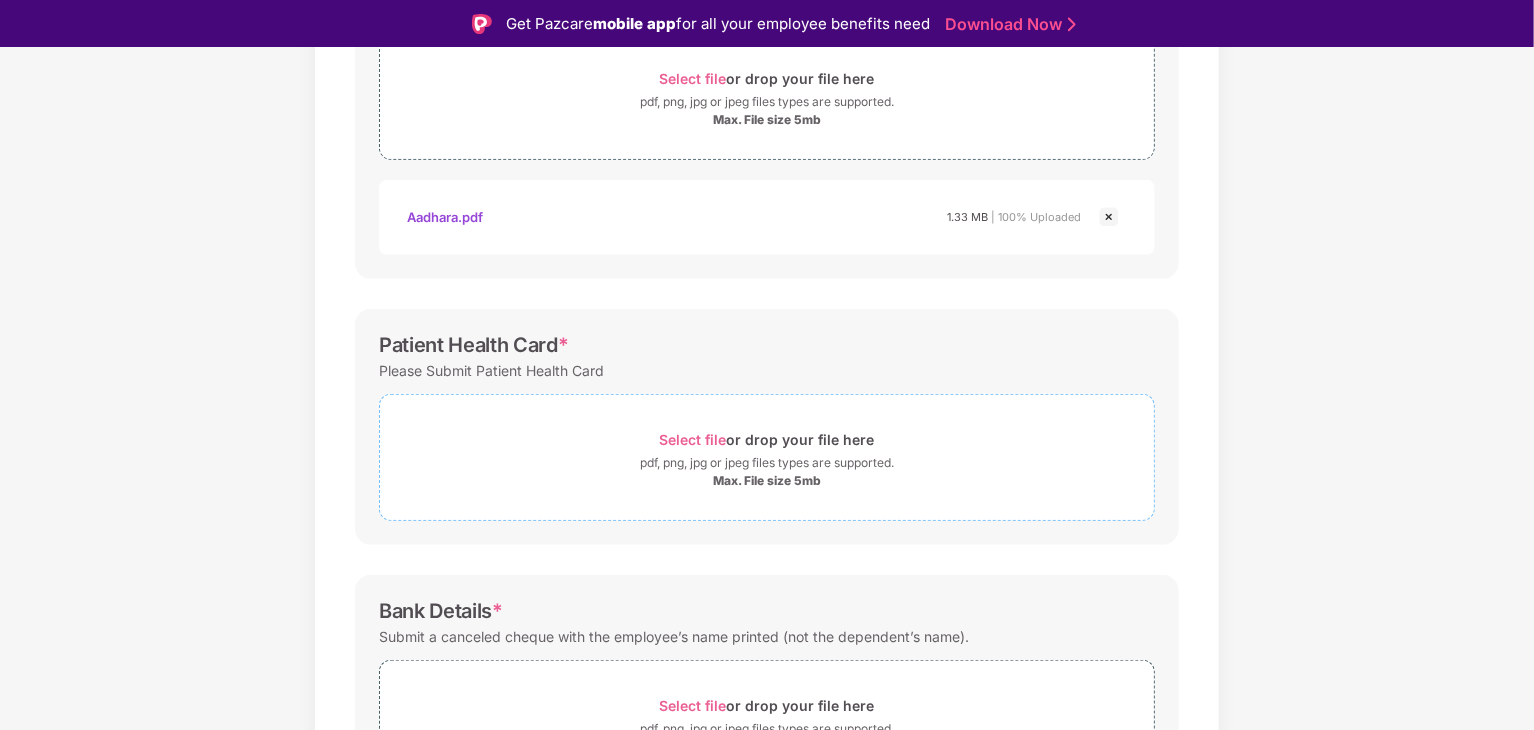 click on "Select file" at bounding box center (693, 439) 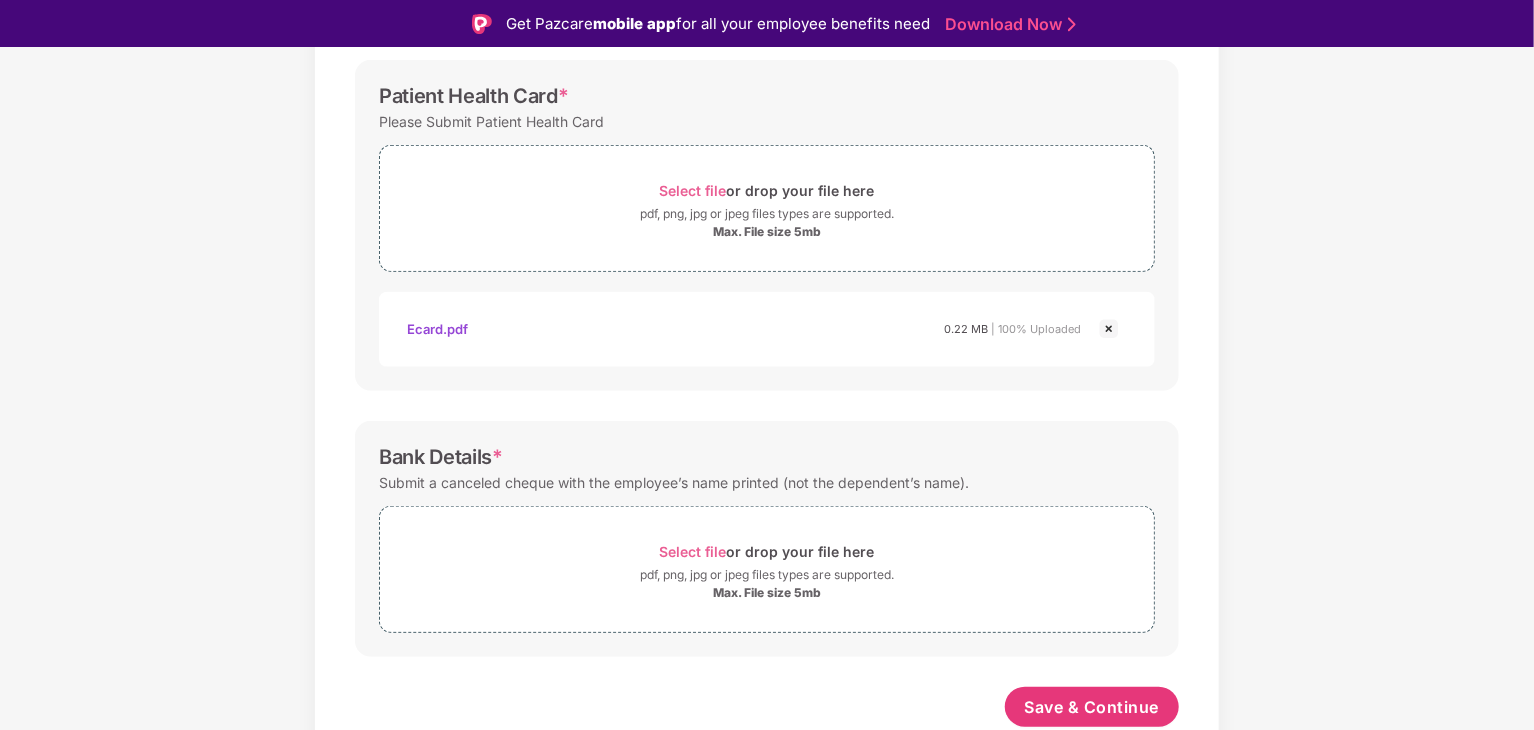 scroll, scrollTop: 655, scrollLeft: 0, axis: vertical 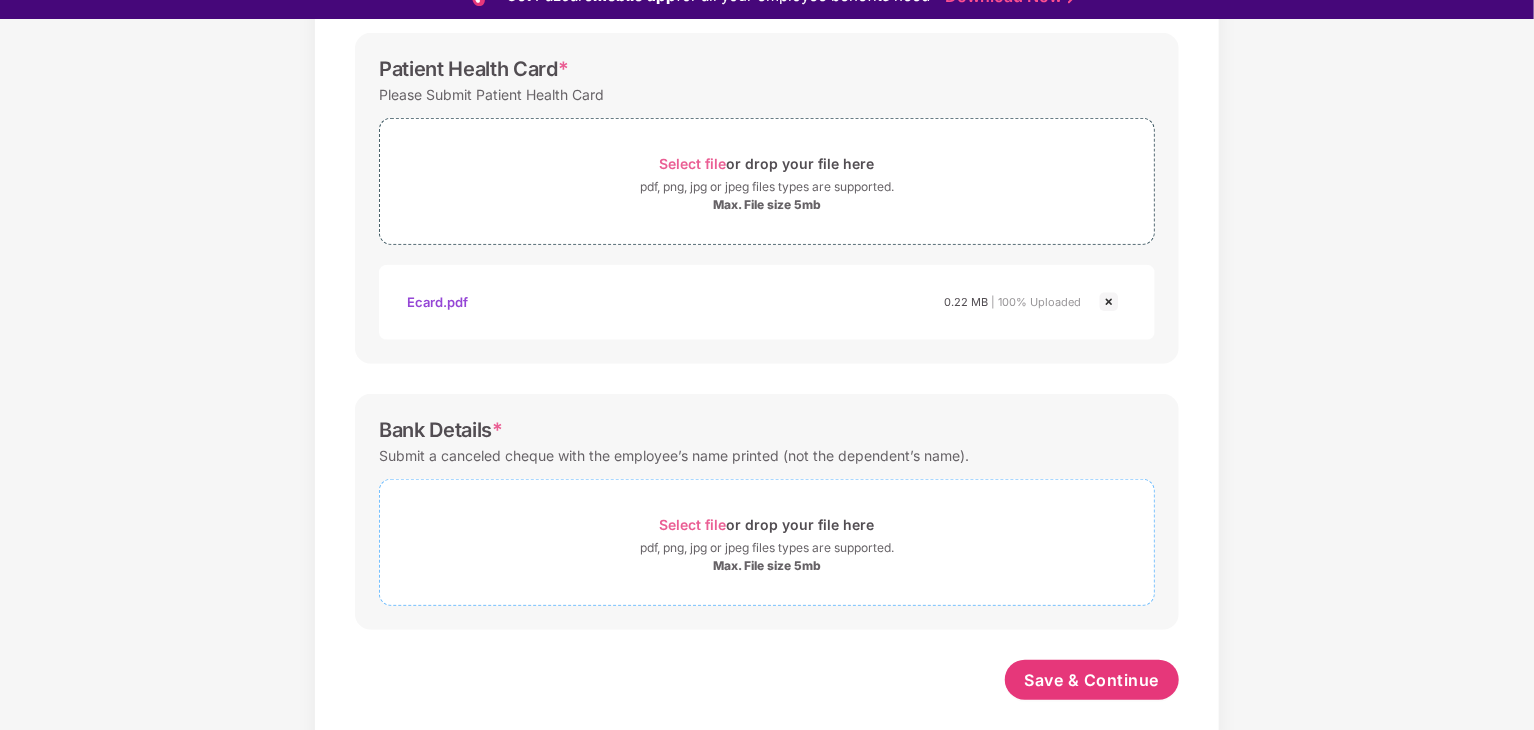 click on "Select file" at bounding box center [693, 524] 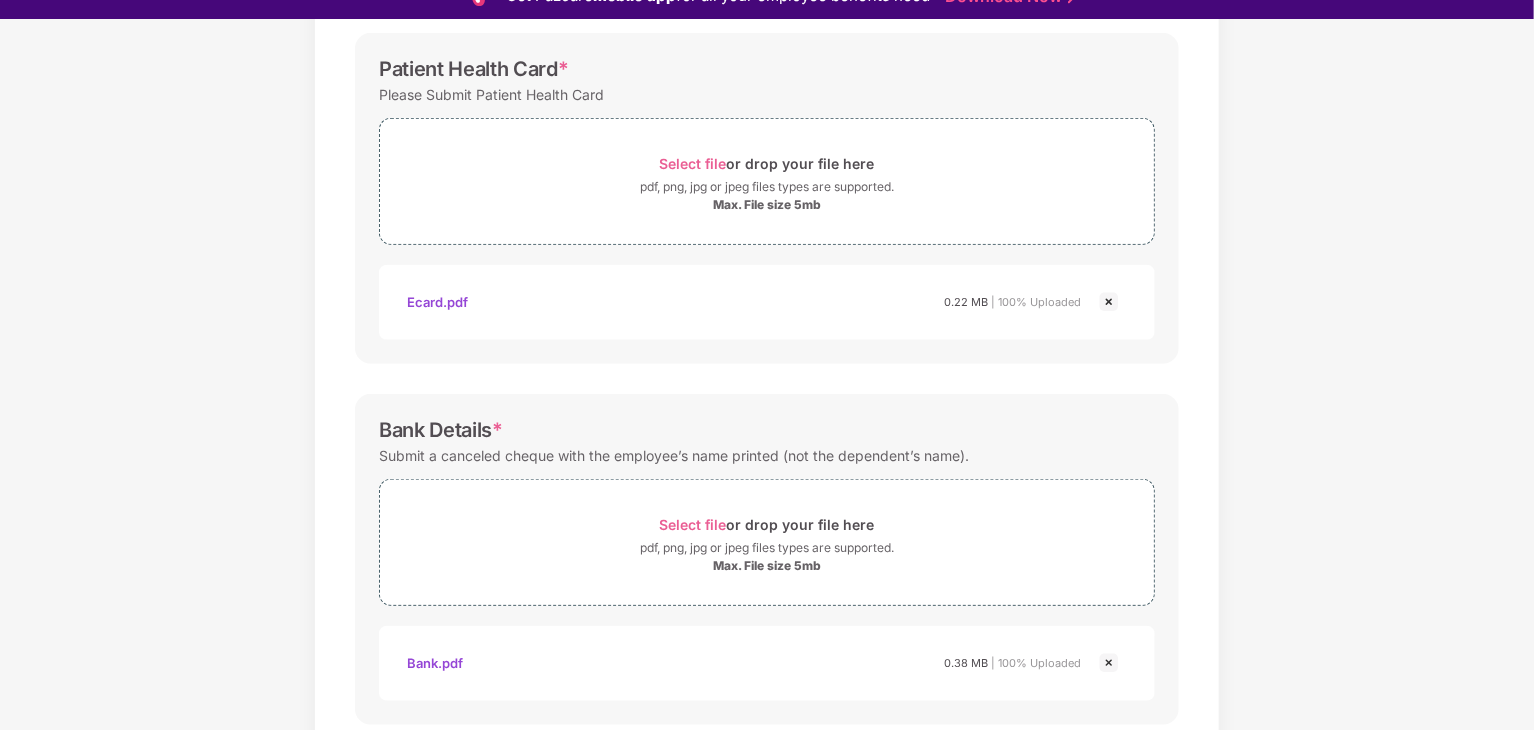 scroll, scrollTop: 749, scrollLeft: 0, axis: vertical 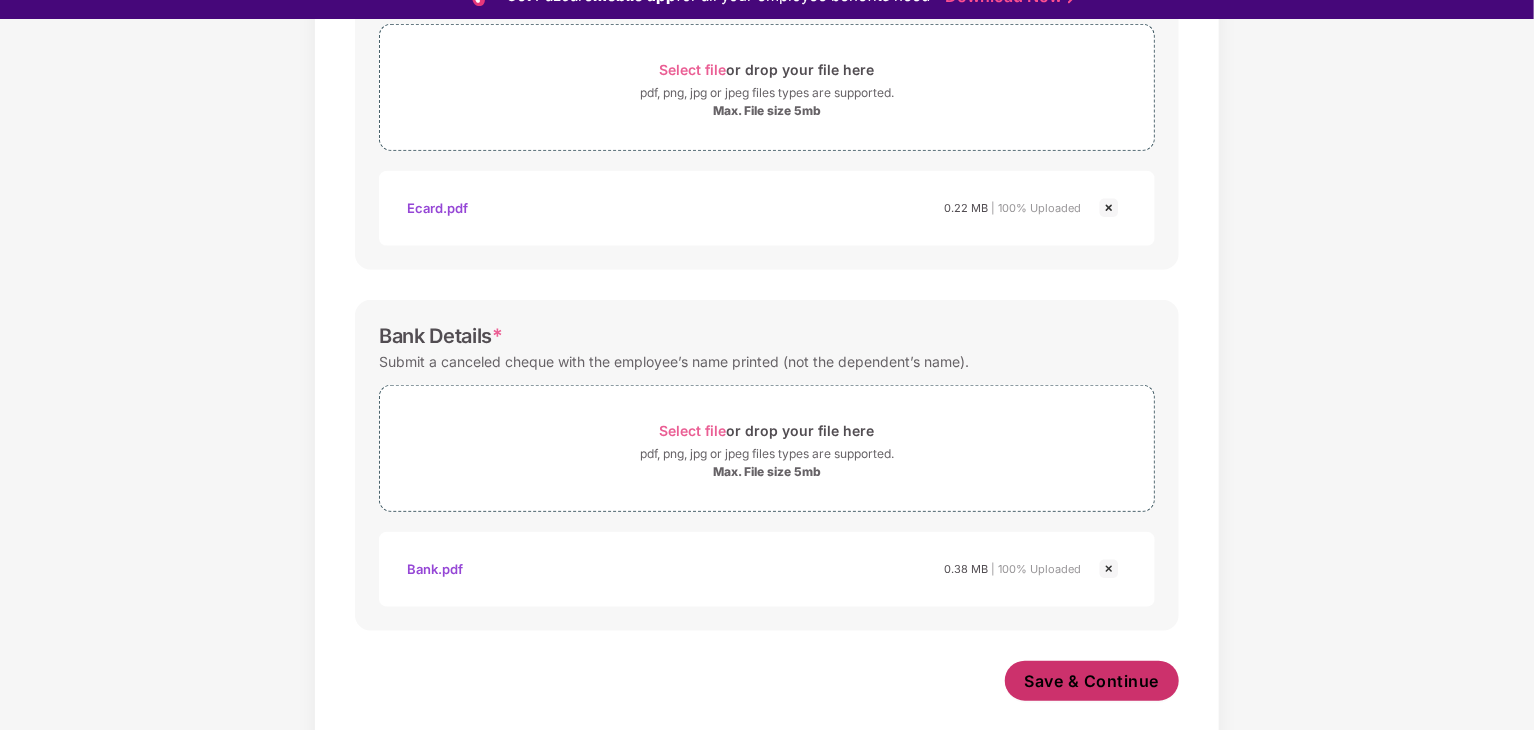 click on "Save & Continue" at bounding box center [1092, 681] 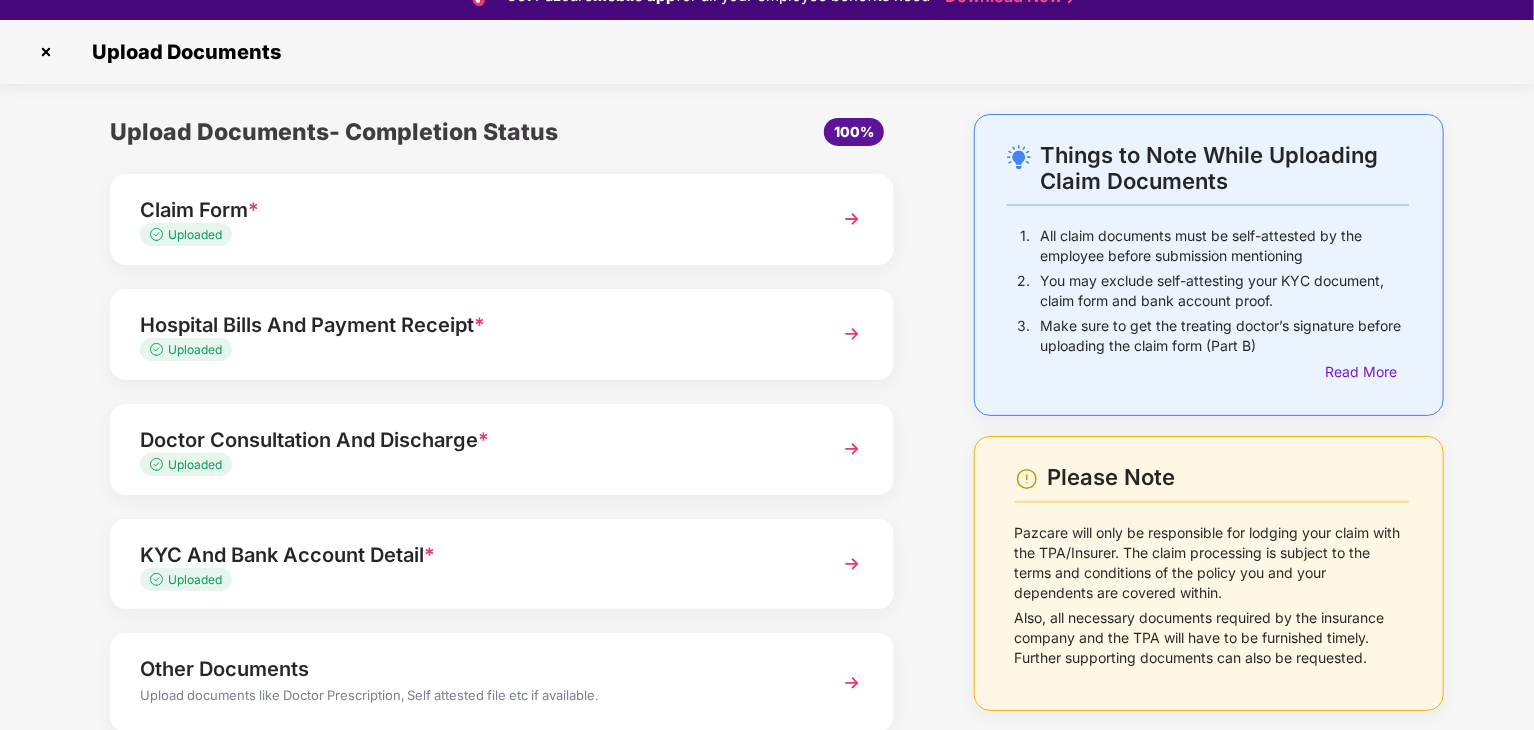 scroll, scrollTop: 106, scrollLeft: 0, axis: vertical 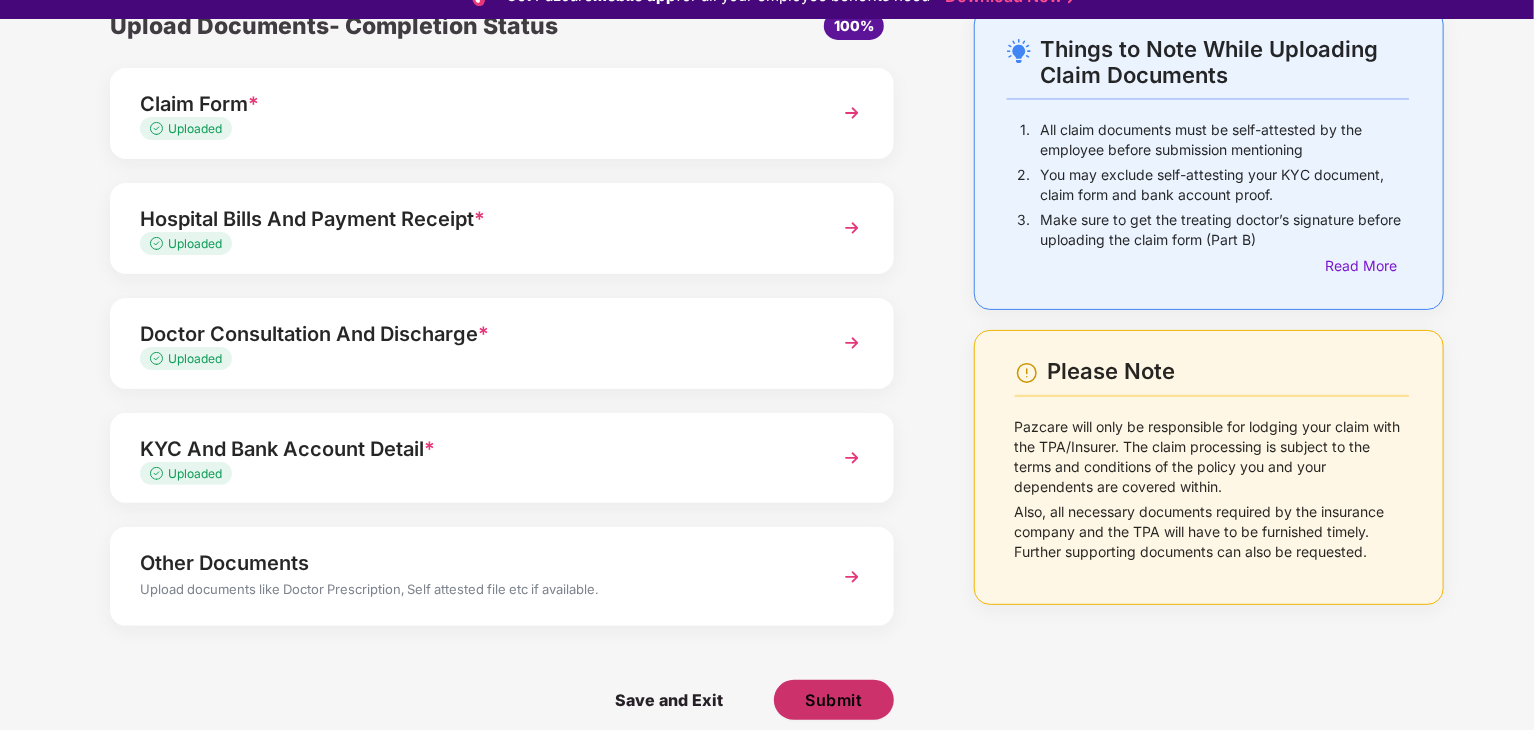 click on "Submit" at bounding box center (833, 700) 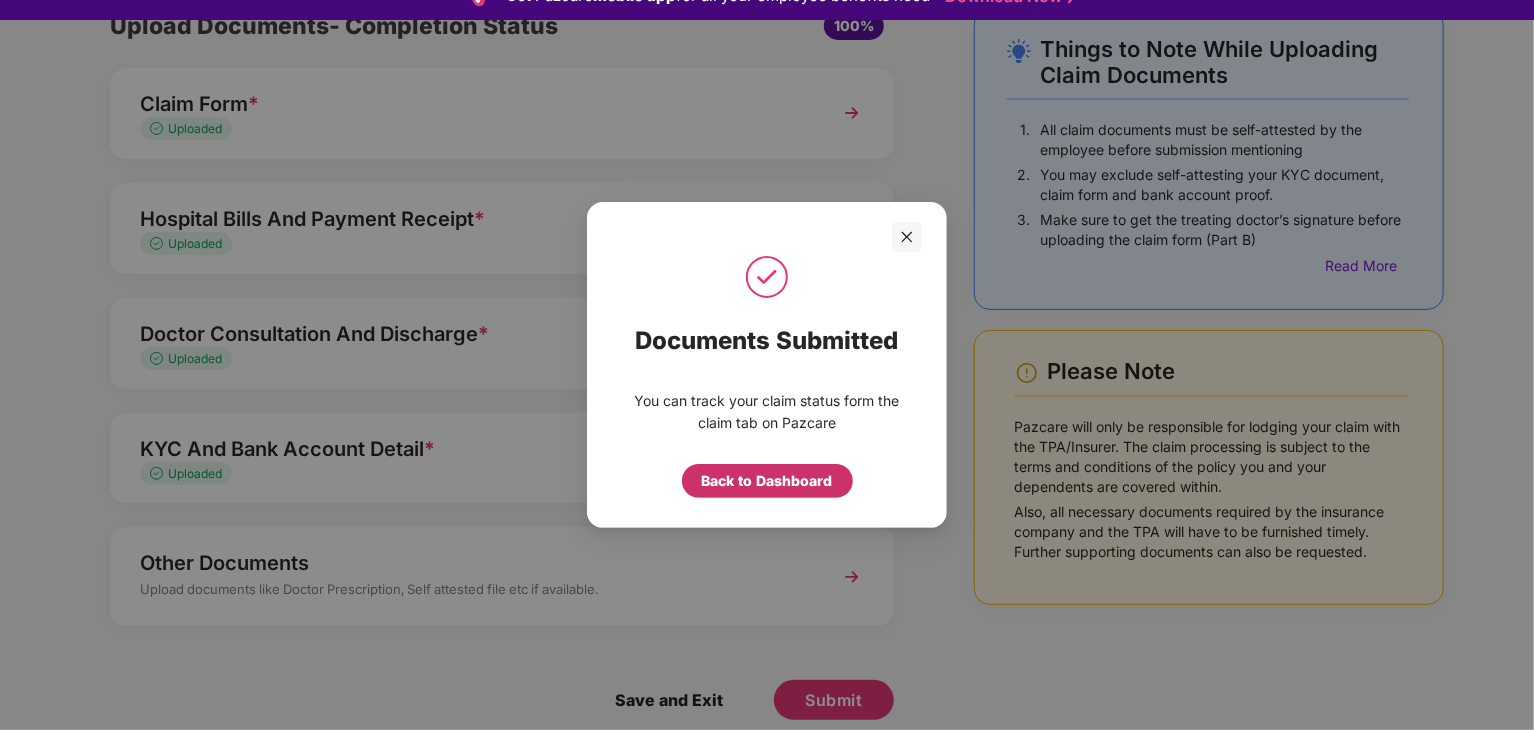 click on "Back to Dashboard" at bounding box center (767, 481) 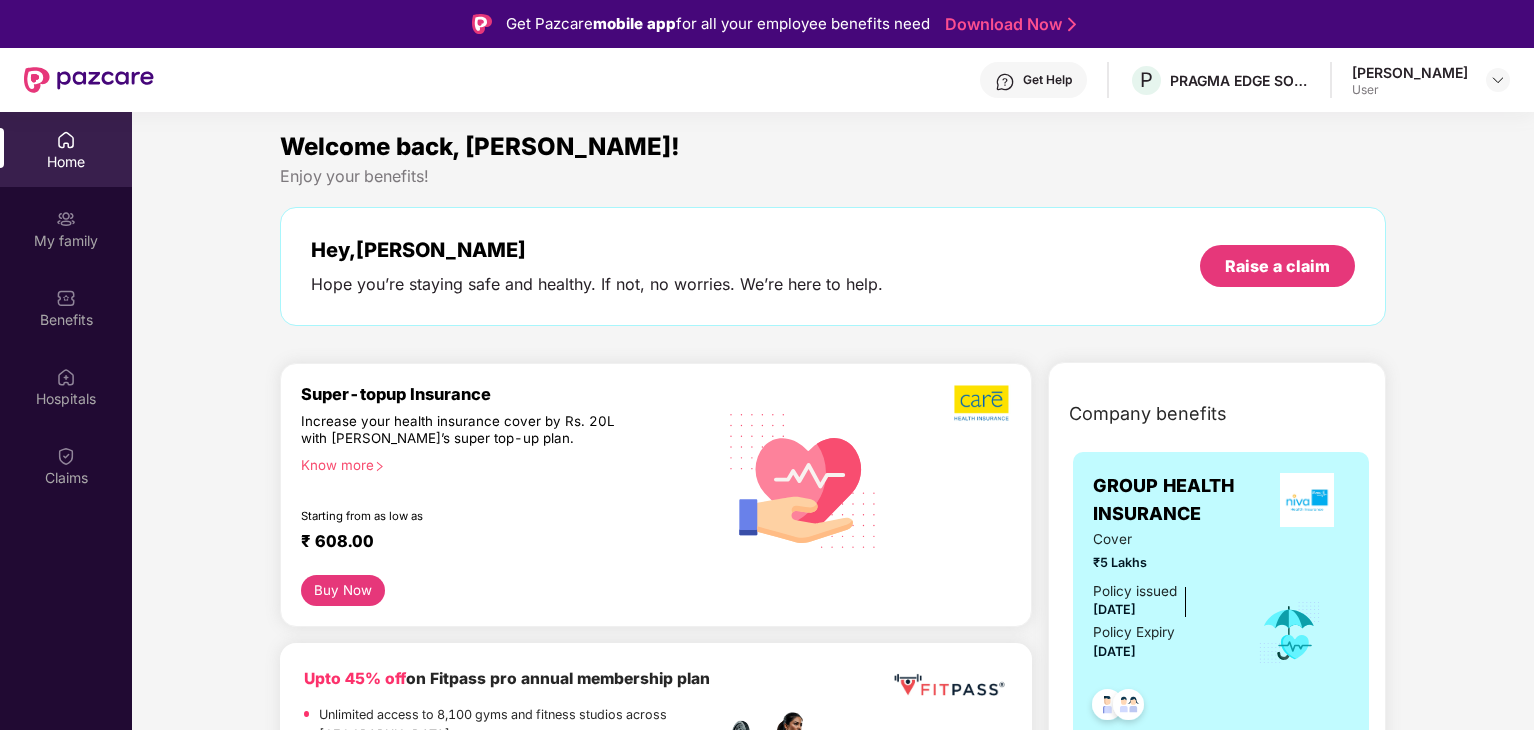 scroll, scrollTop: 0, scrollLeft: 0, axis: both 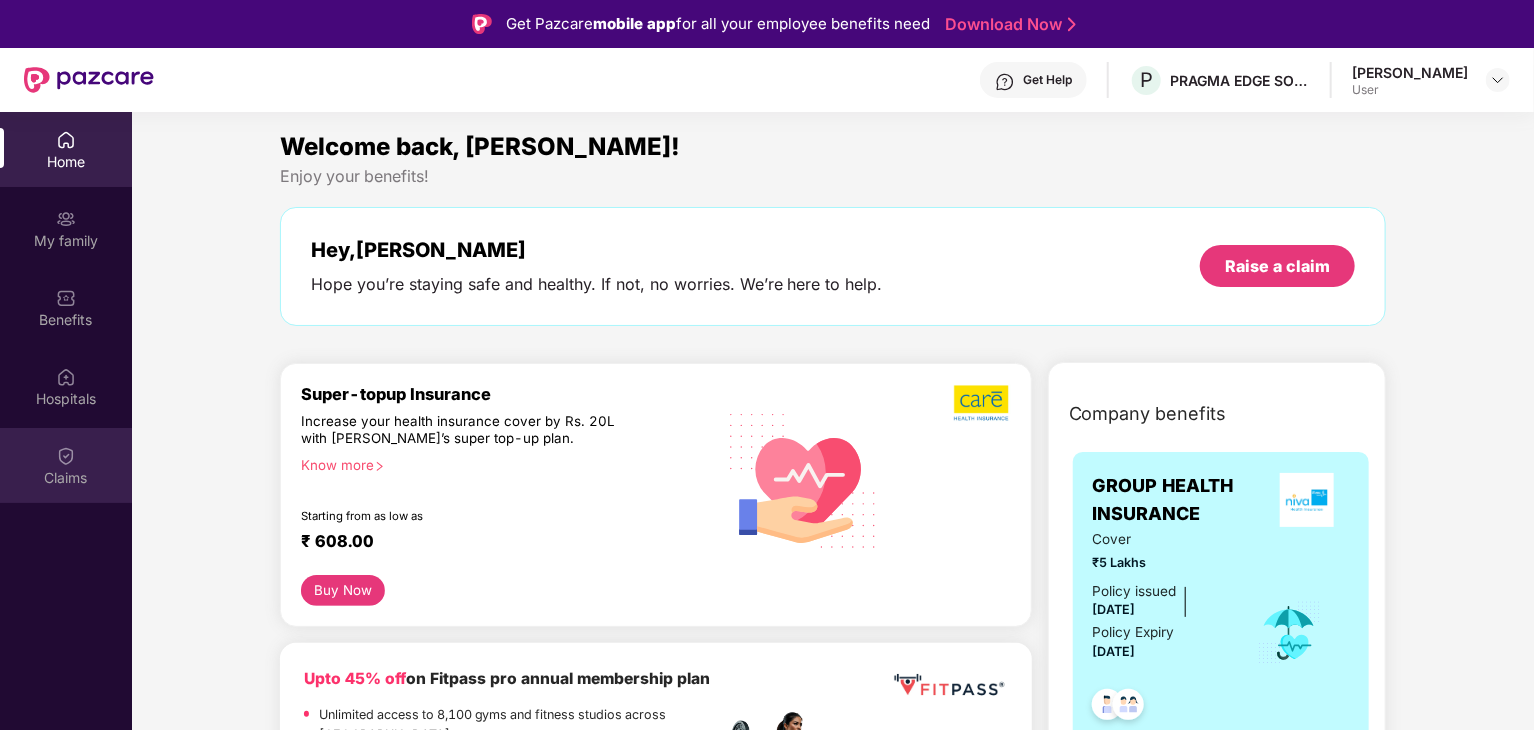 click on "Claims" at bounding box center (66, 465) 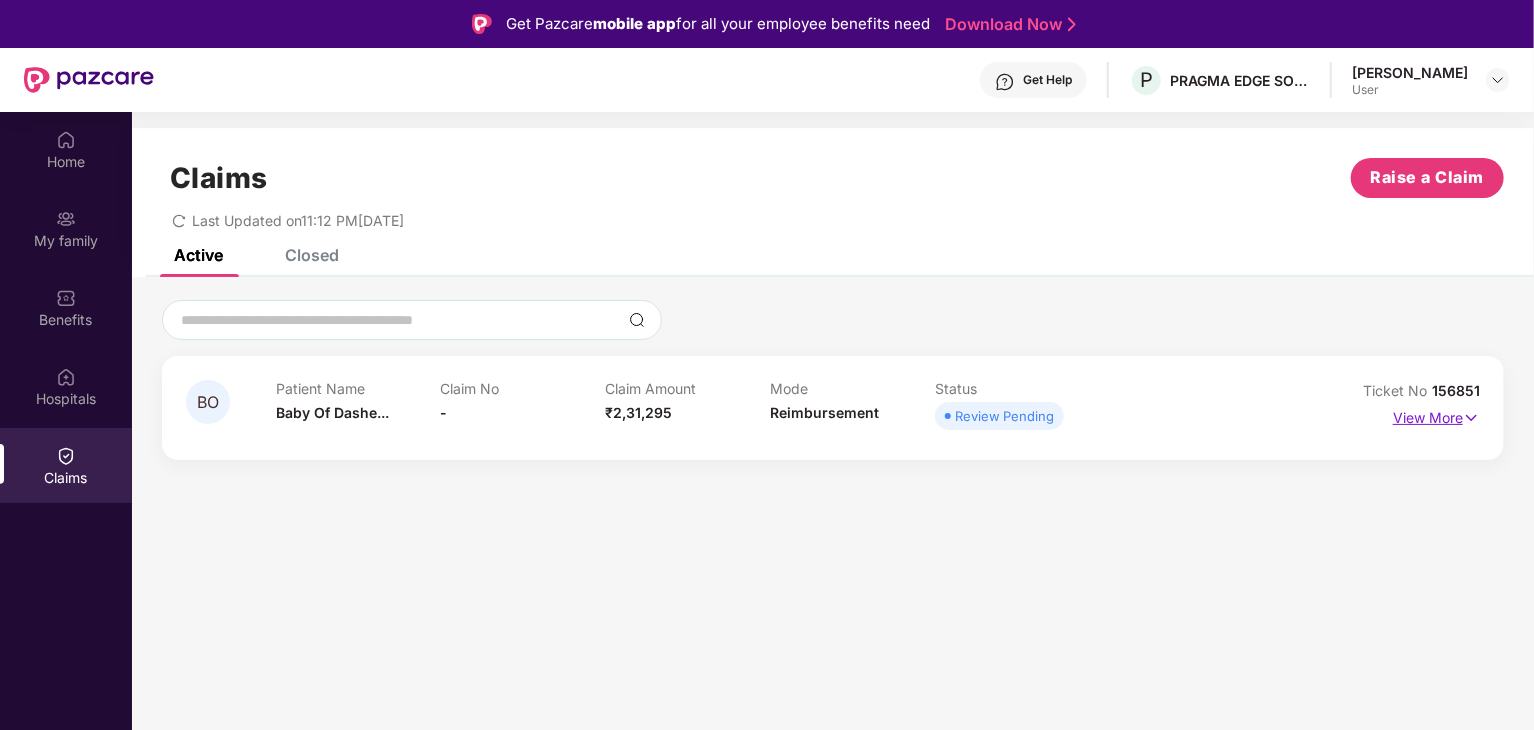 click at bounding box center (1471, 418) 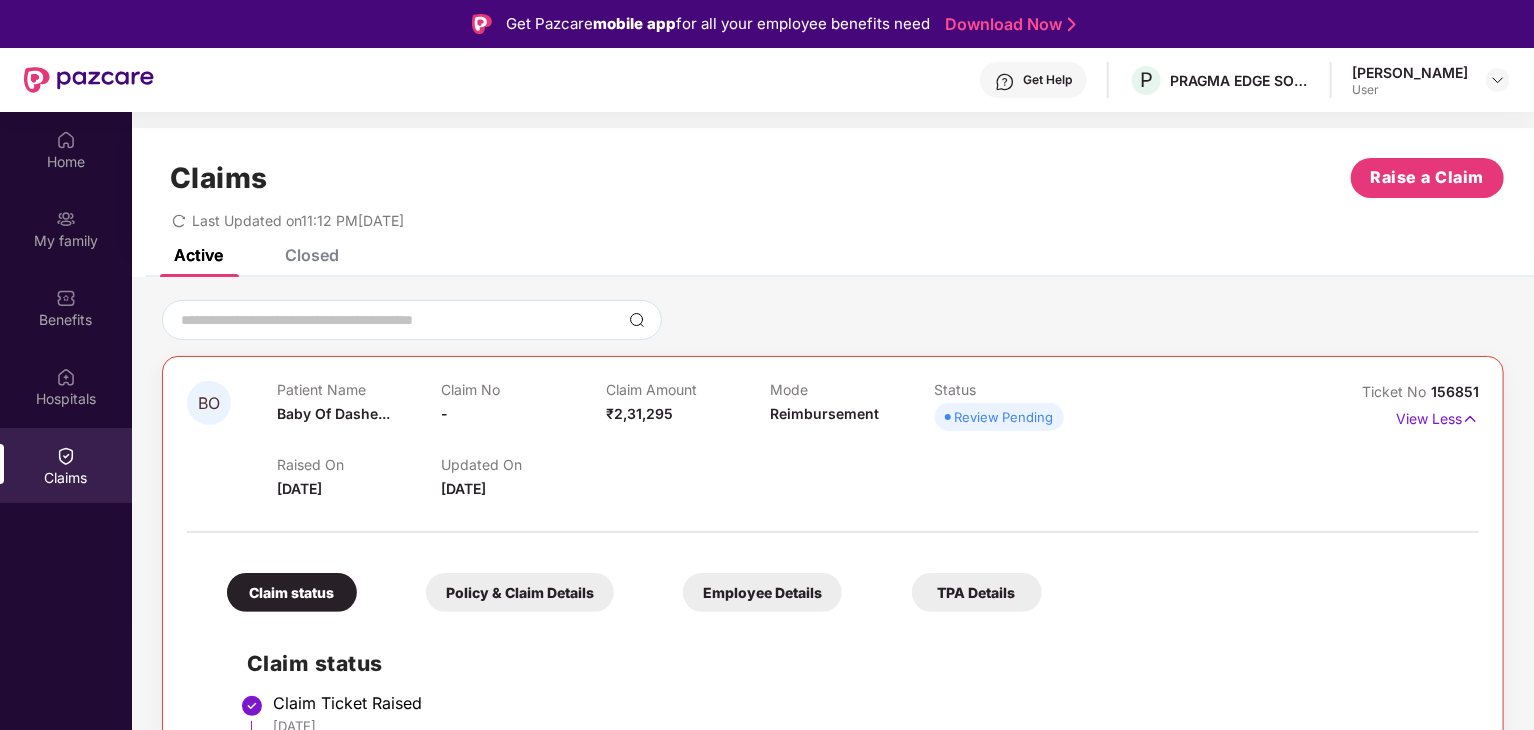 scroll, scrollTop: 135, scrollLeft: 0, axis: vertical 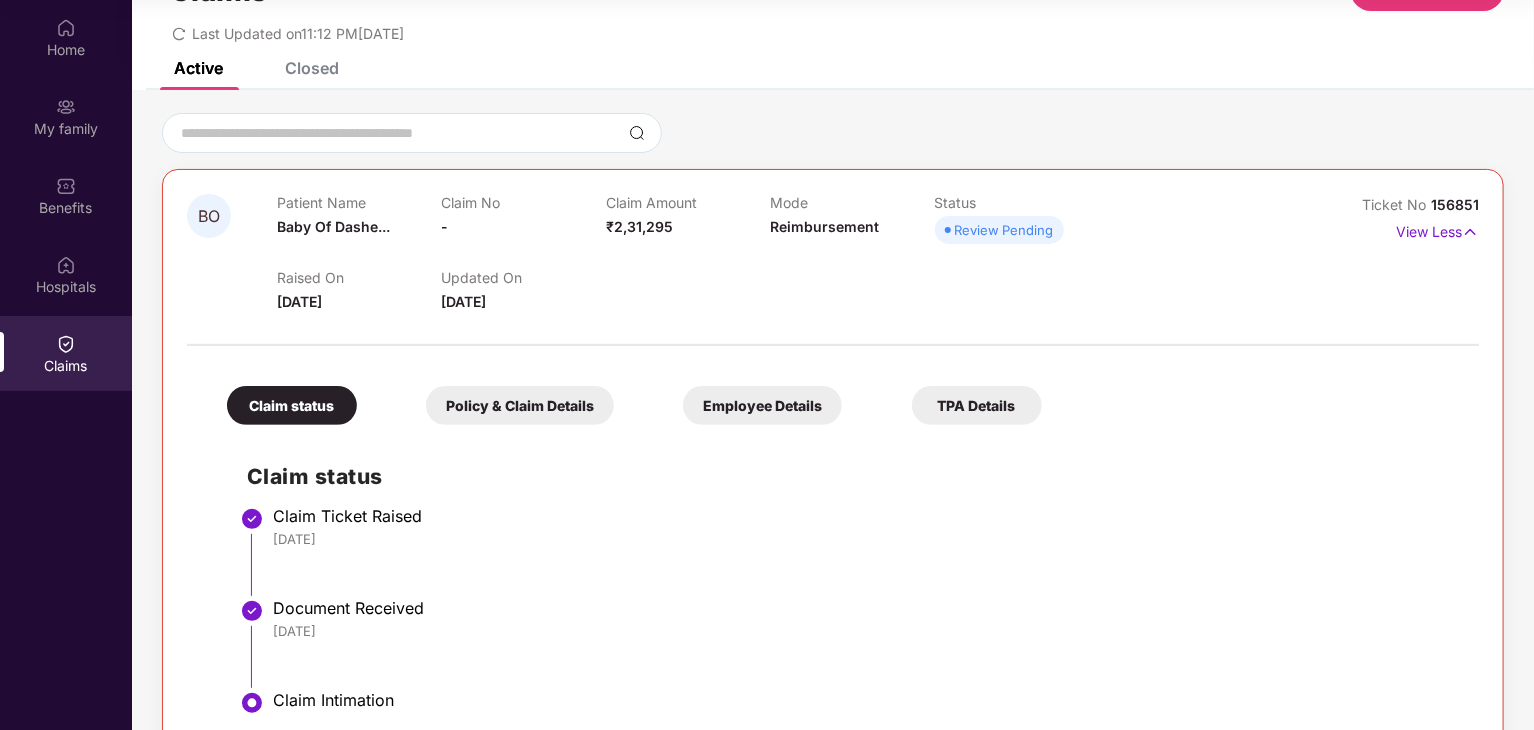 click on "Policy & Claim Details" at bounding box center [520, 405] 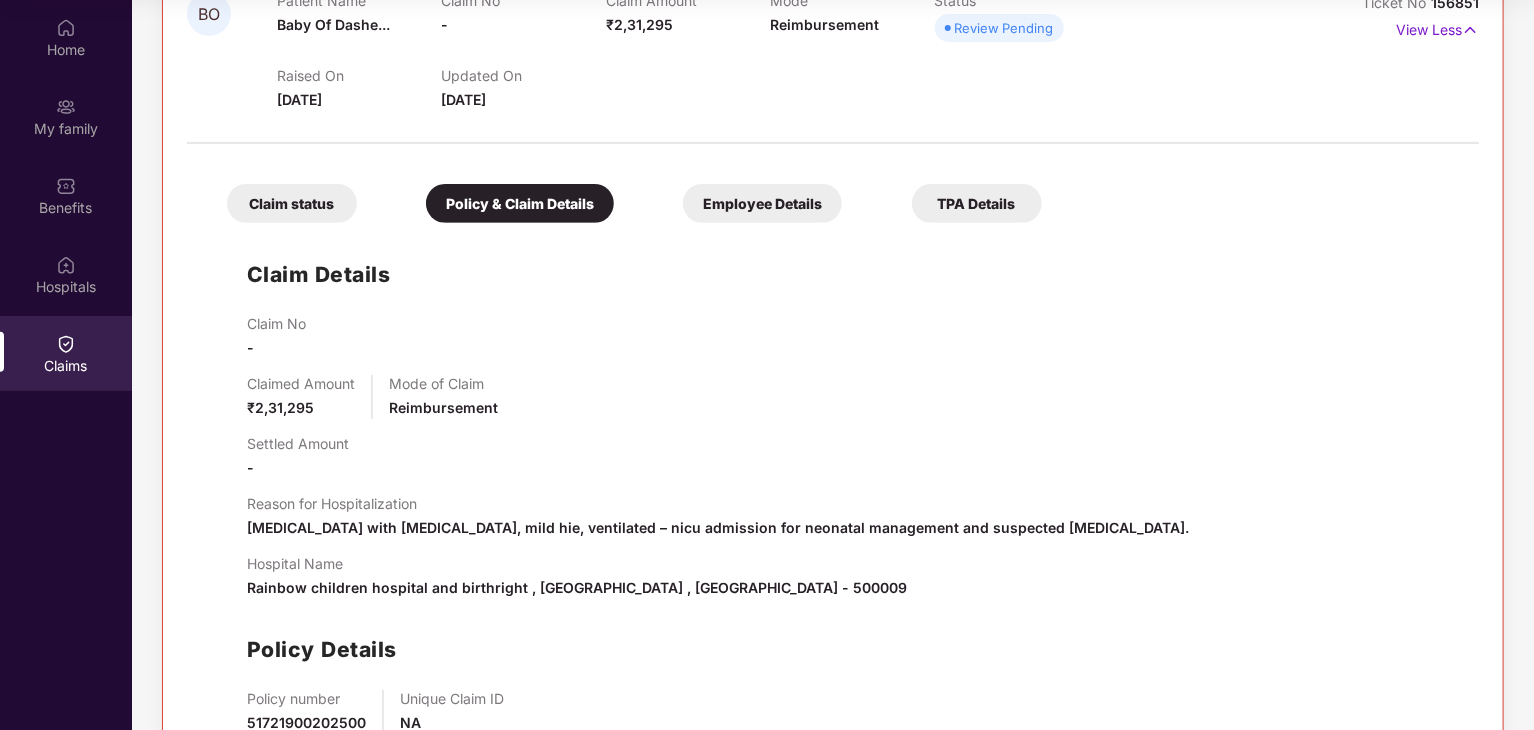 scroll, scrollTop: 256, scrollLeft: 0, axis: vertical 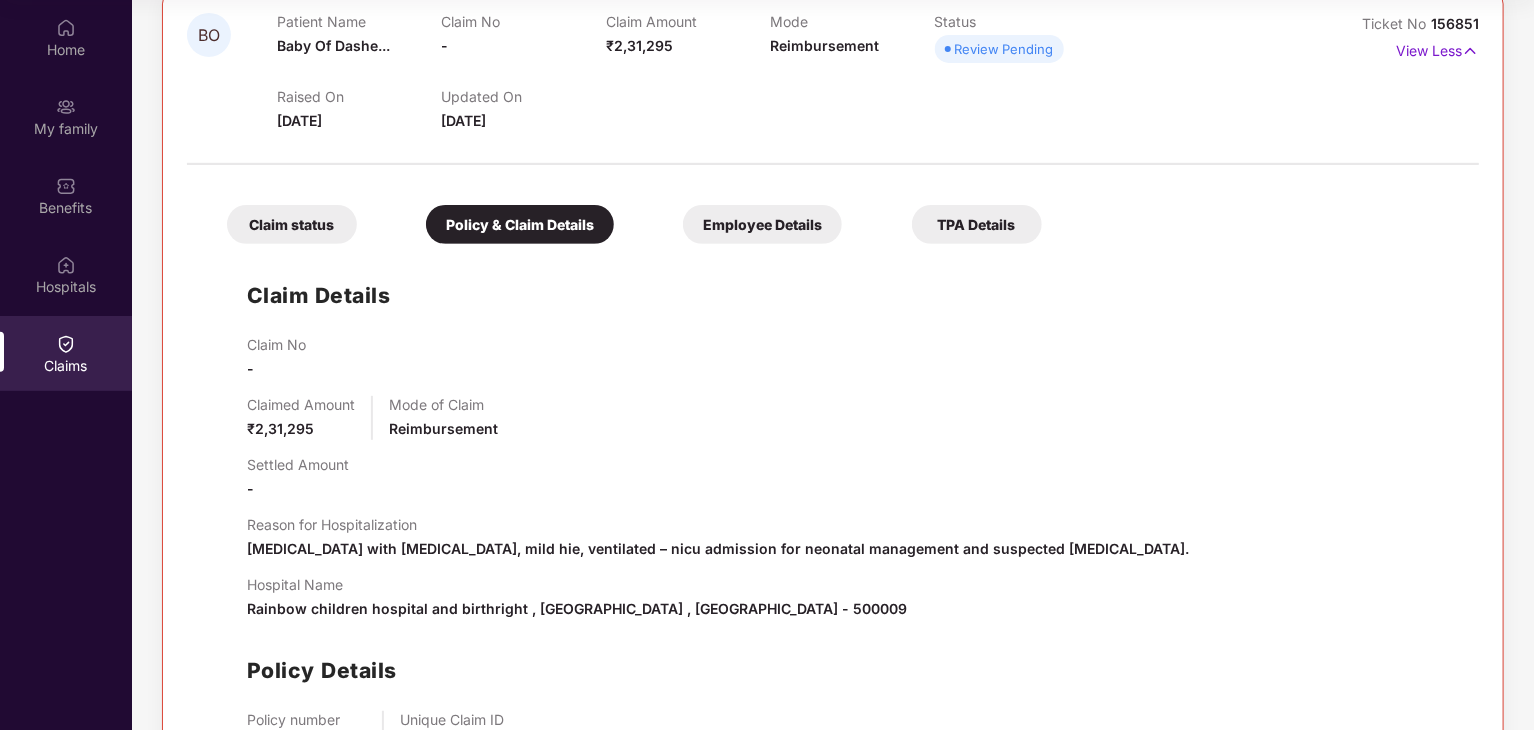 click on "Employee Details" at bounding box center [762, 224] 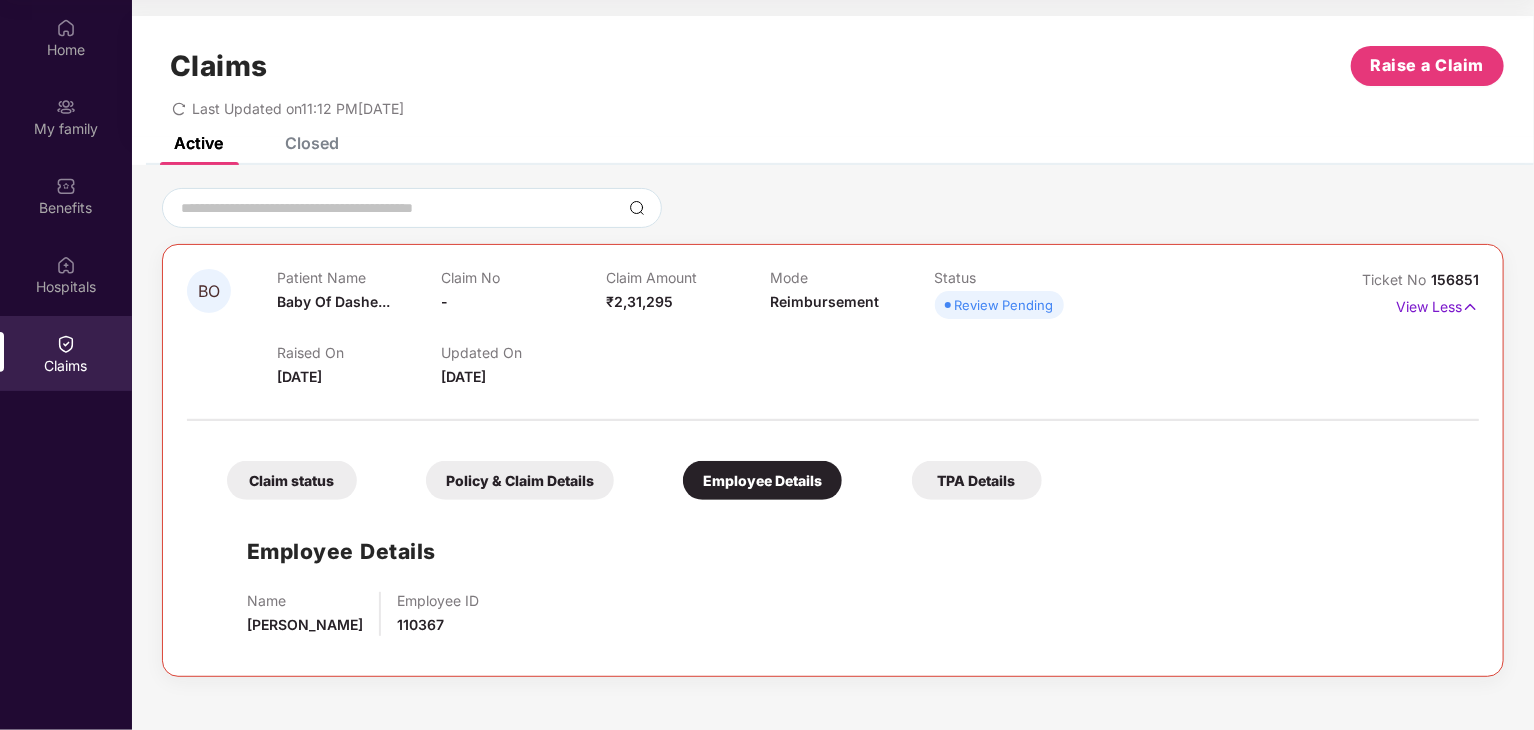 scroll, scrollTop: 0, scrollLeft: 0, axis: both 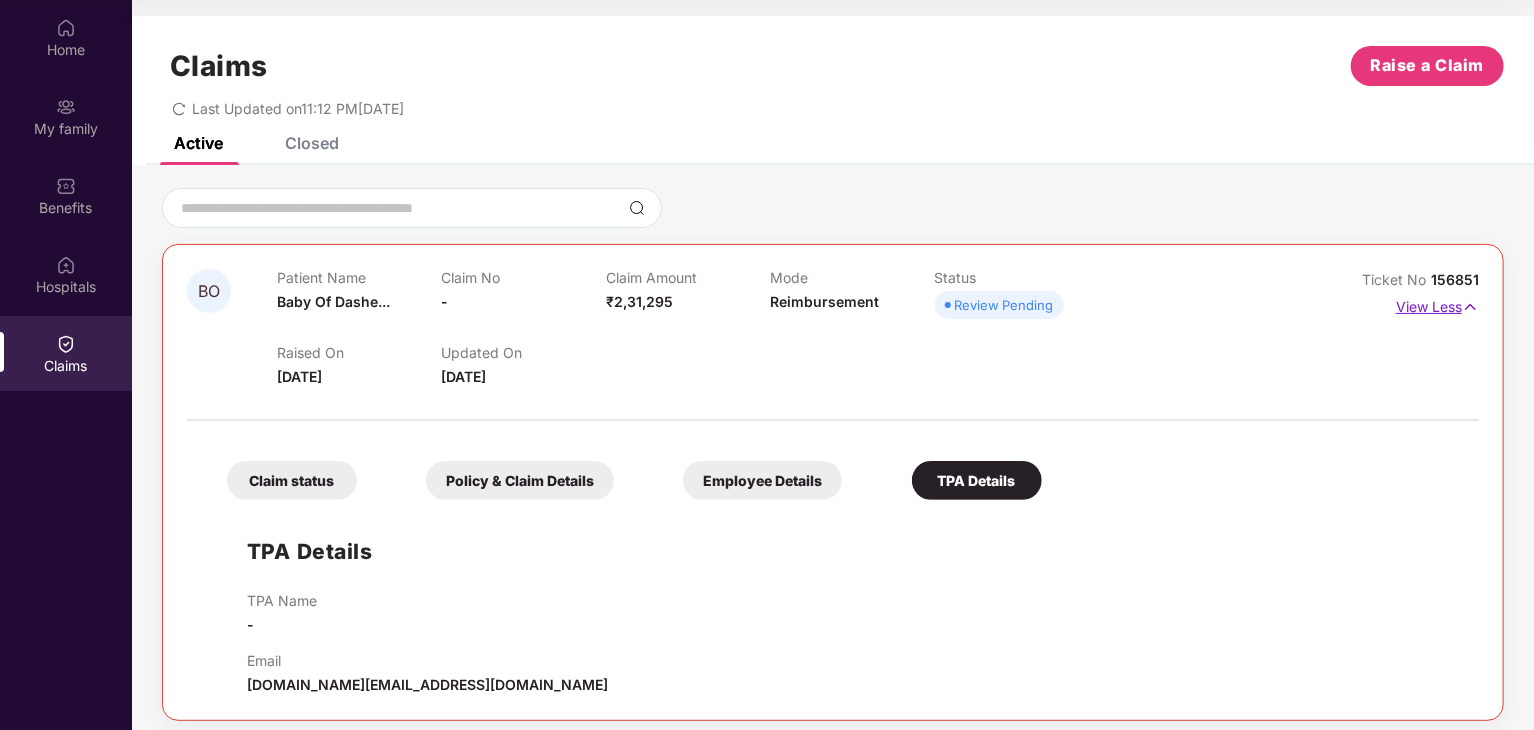 click on "View Less" at bounding box center (1437, 304) 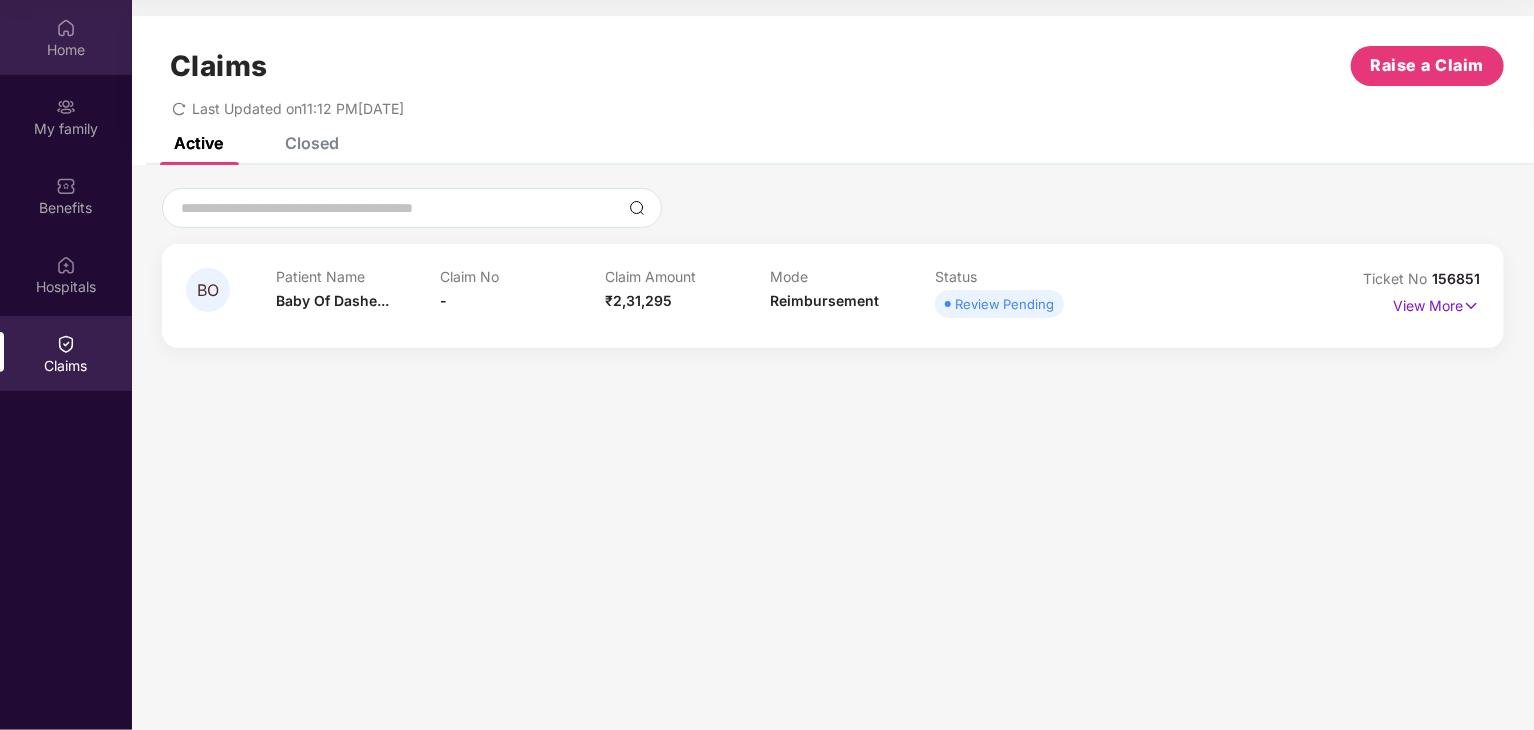 click on "Home" at bounding box center (66, 50) 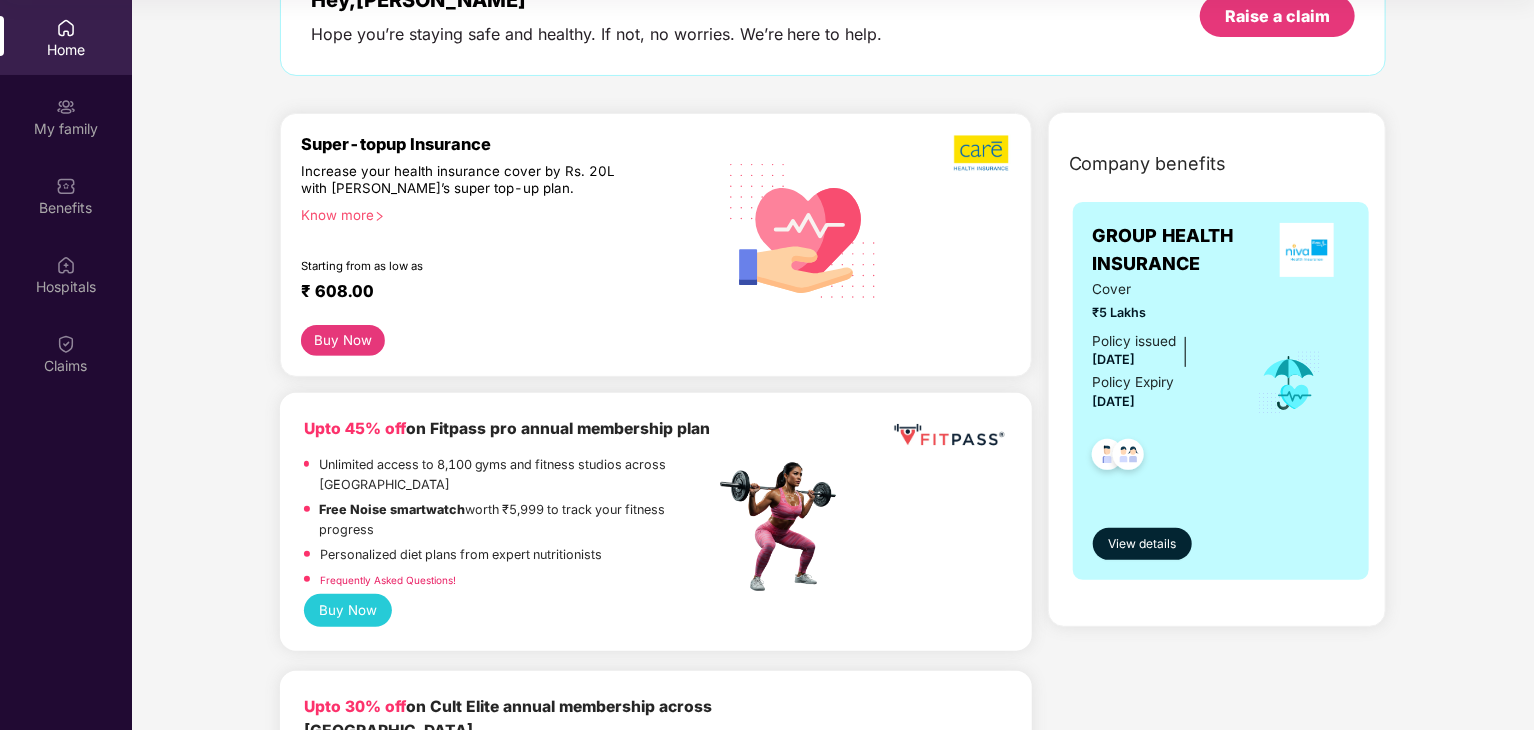scroll, scrollTop: 0, scrollLeft: 0, axis: both 